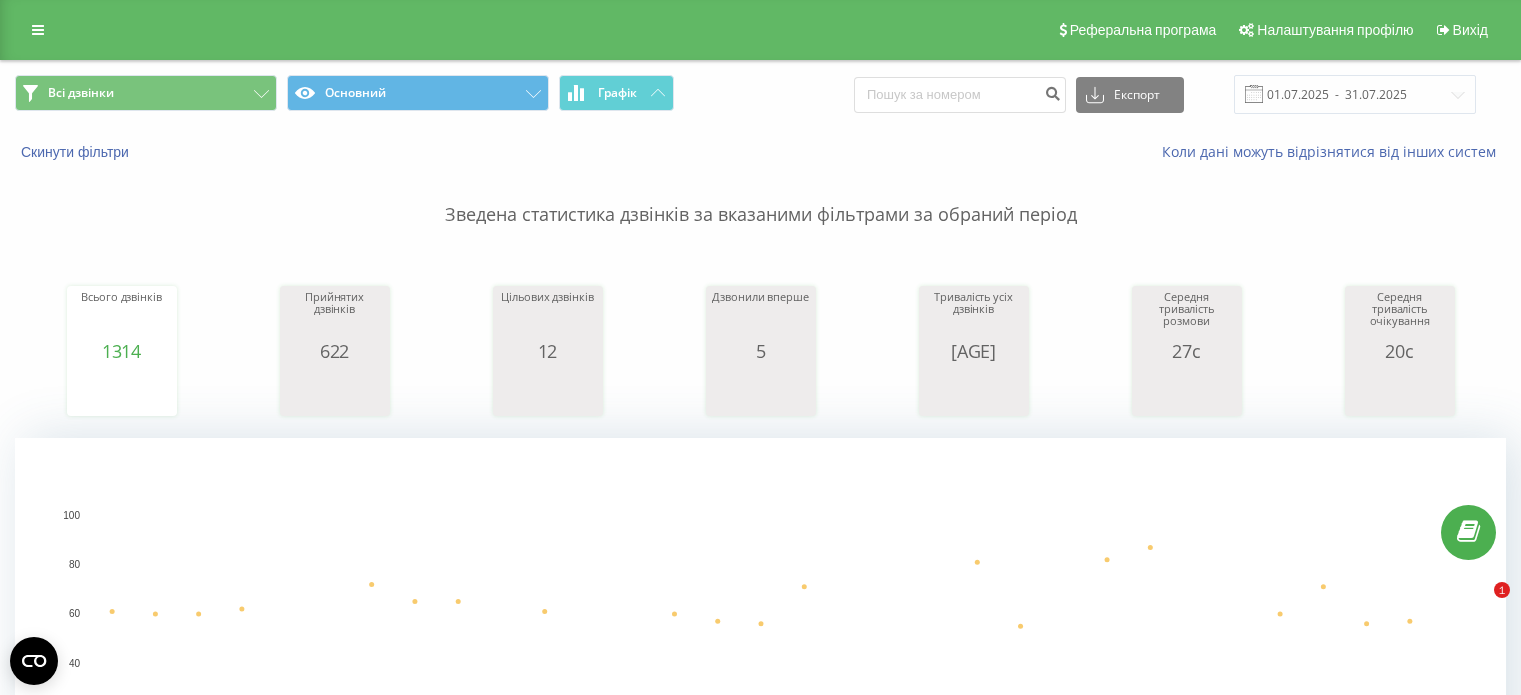 scroll, scrollTop: 0, scrollLeft: 0, axis: both 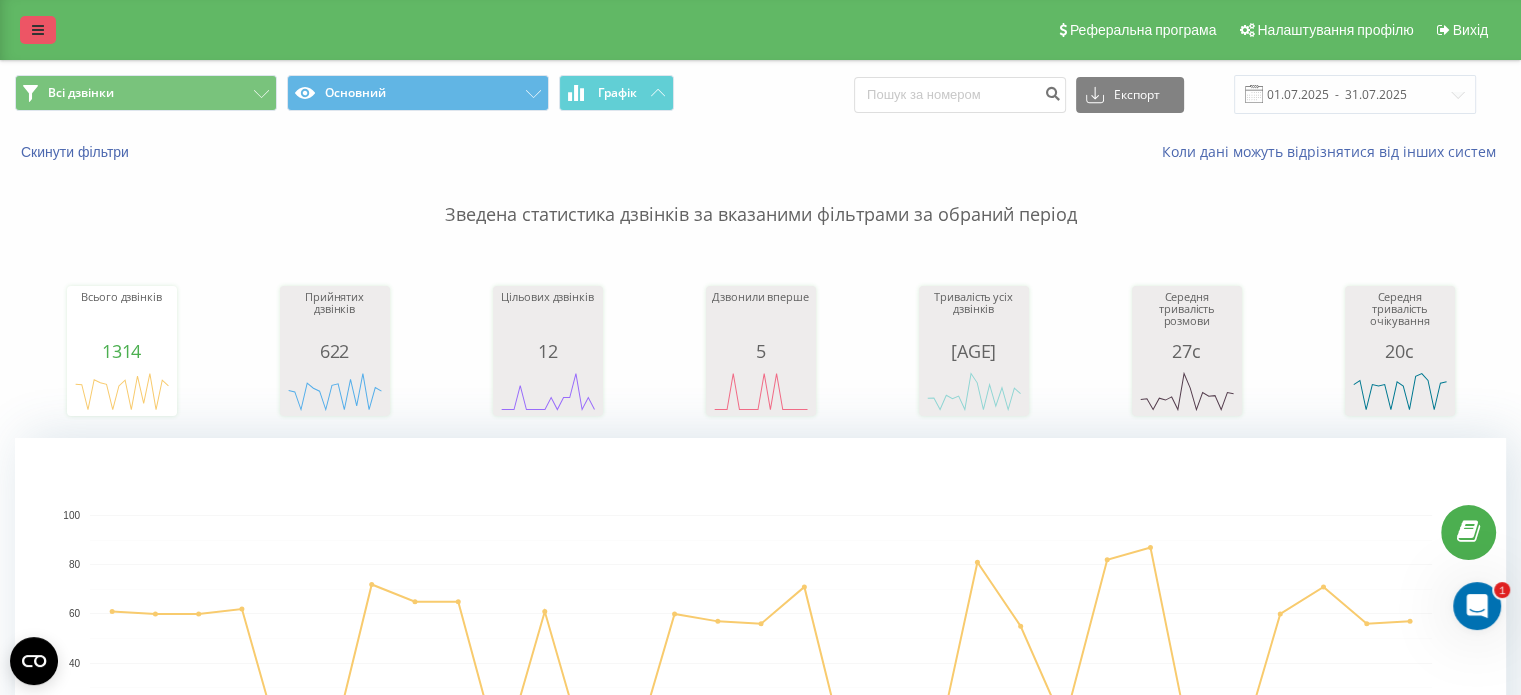 click at bounding box center [38, 30] 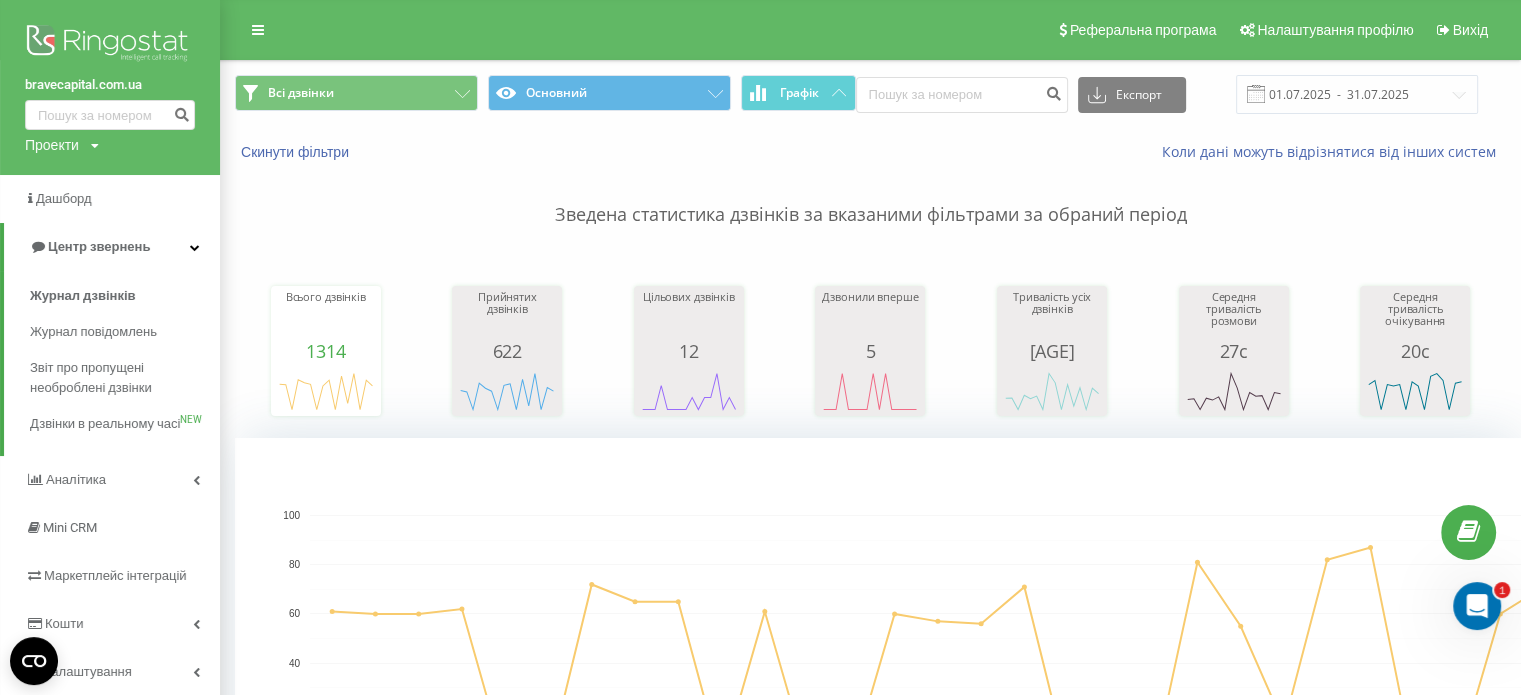 click on "Проекти" at bounding box center (52, 145) 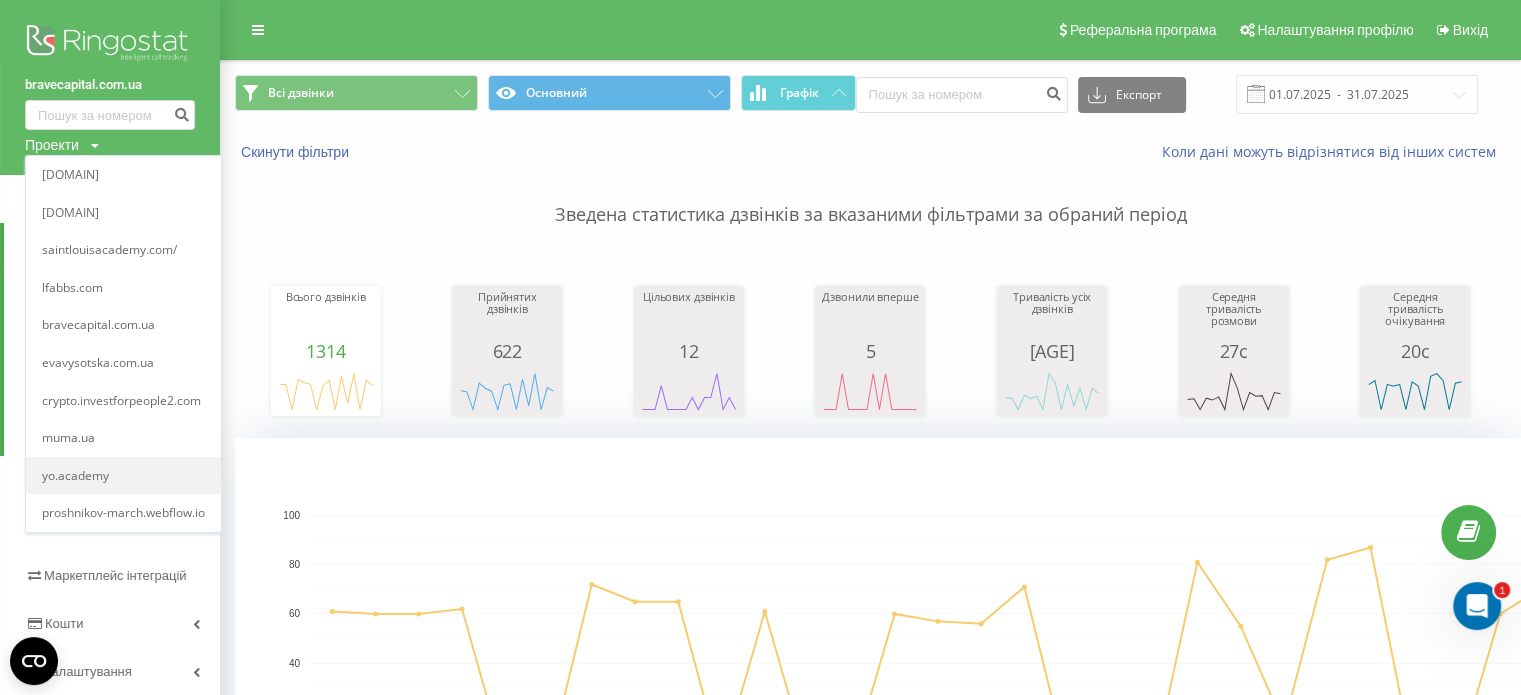 click on "yo.academy" at bounding box center [123, 476] 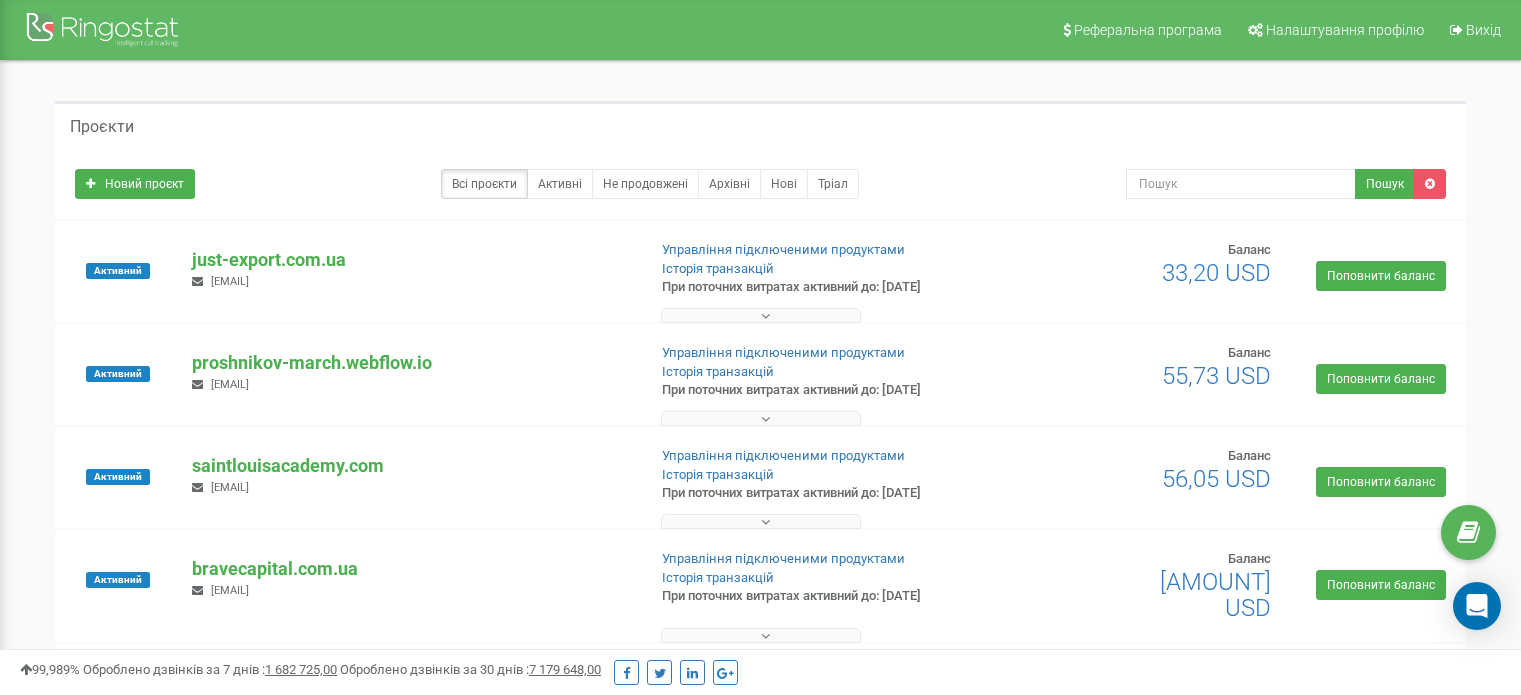 scroll, scrollTop: 0, scrollLeft: 0, axis: both 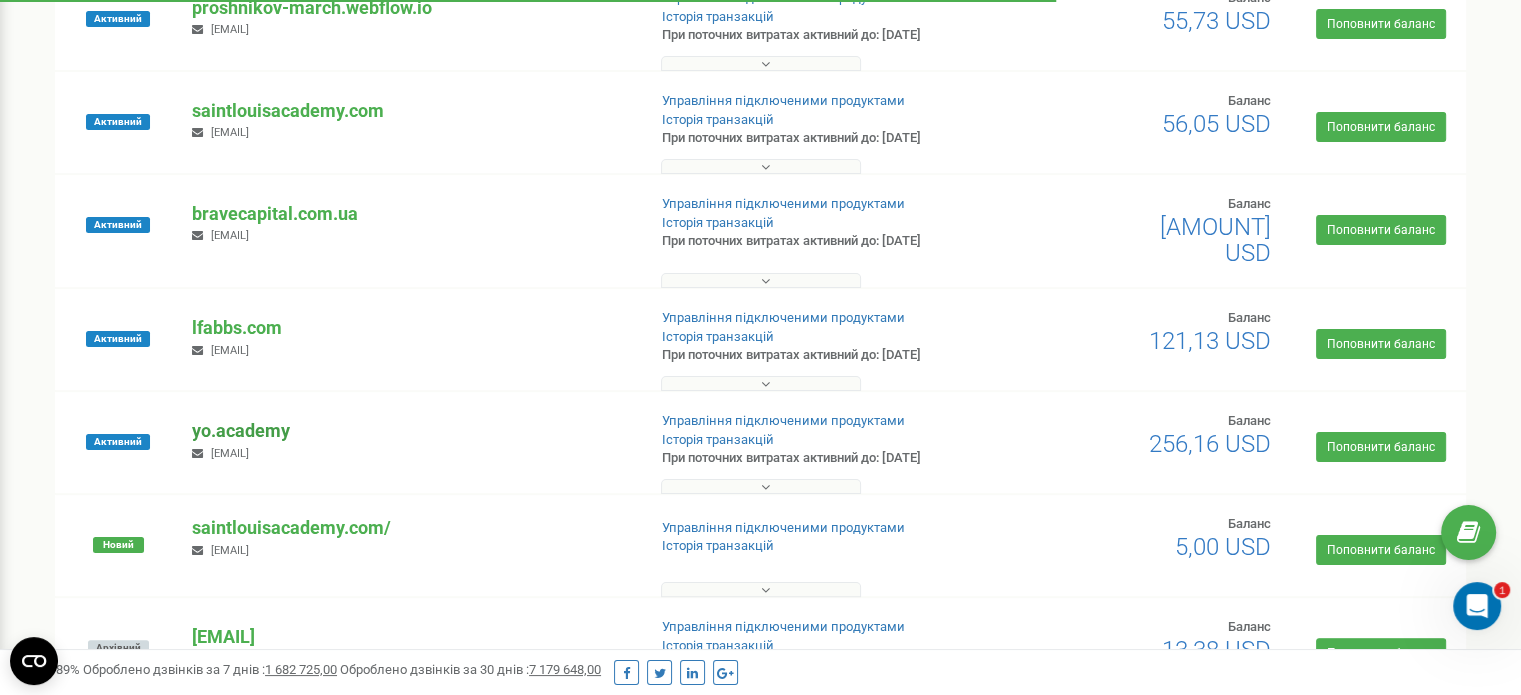 click on "yo.academy" at bounding box center [410, 431] 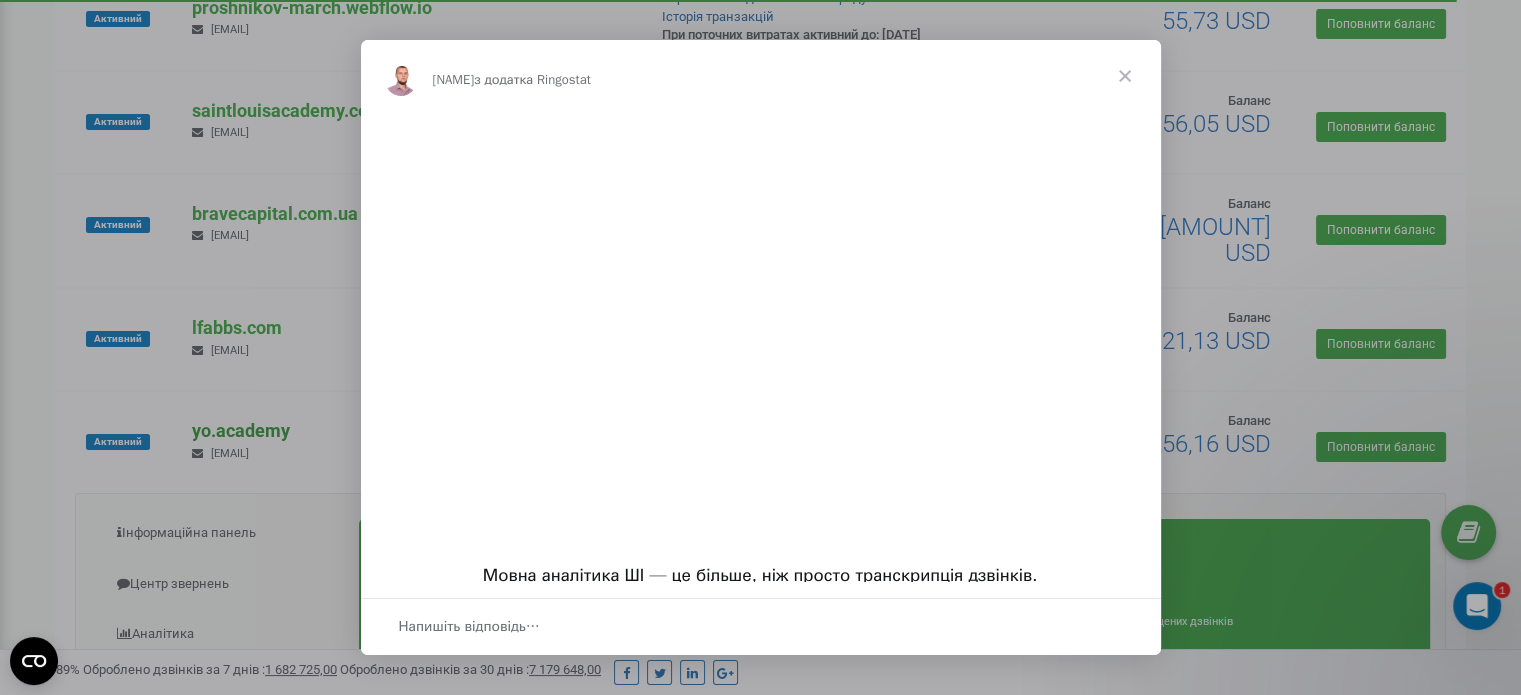 scroll, scrollTop: 0, scrollLeft: 0, axis: both 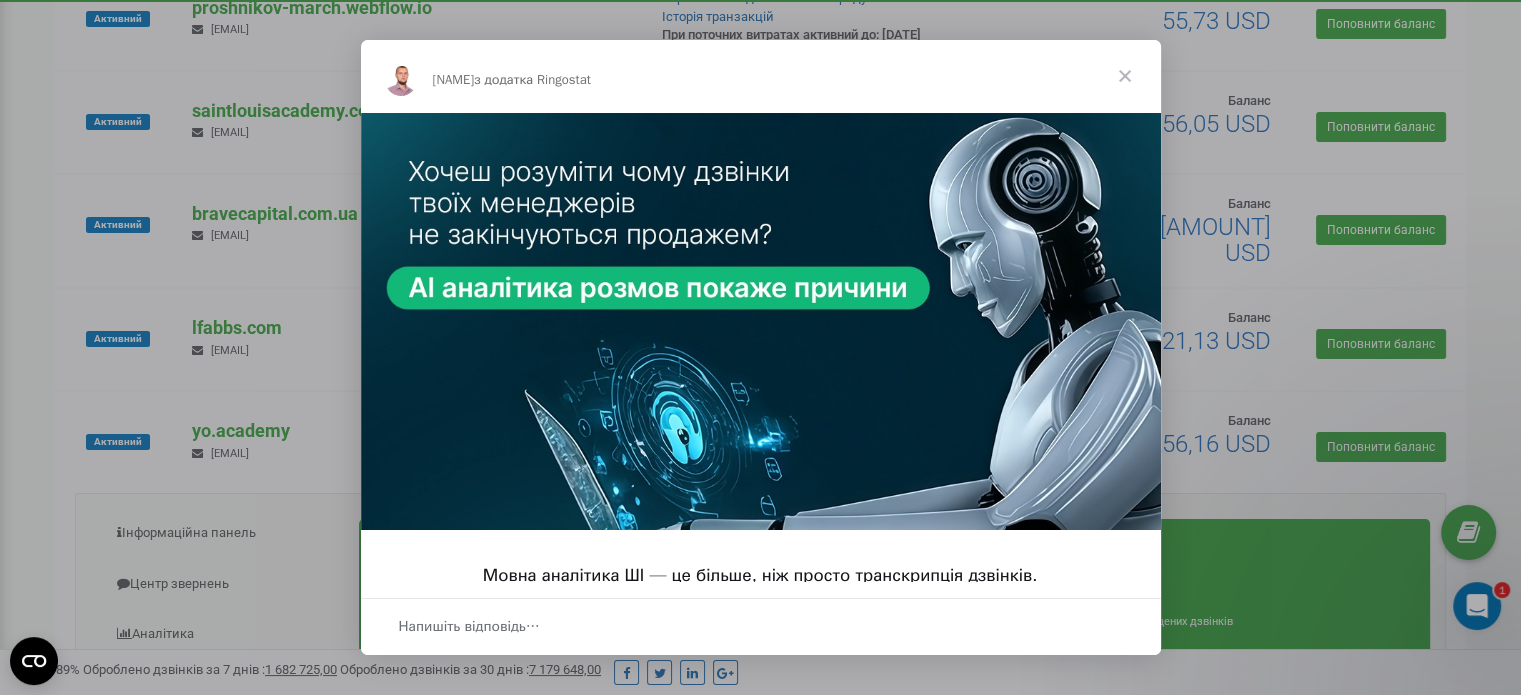 click at bounding box center [1125, 76] 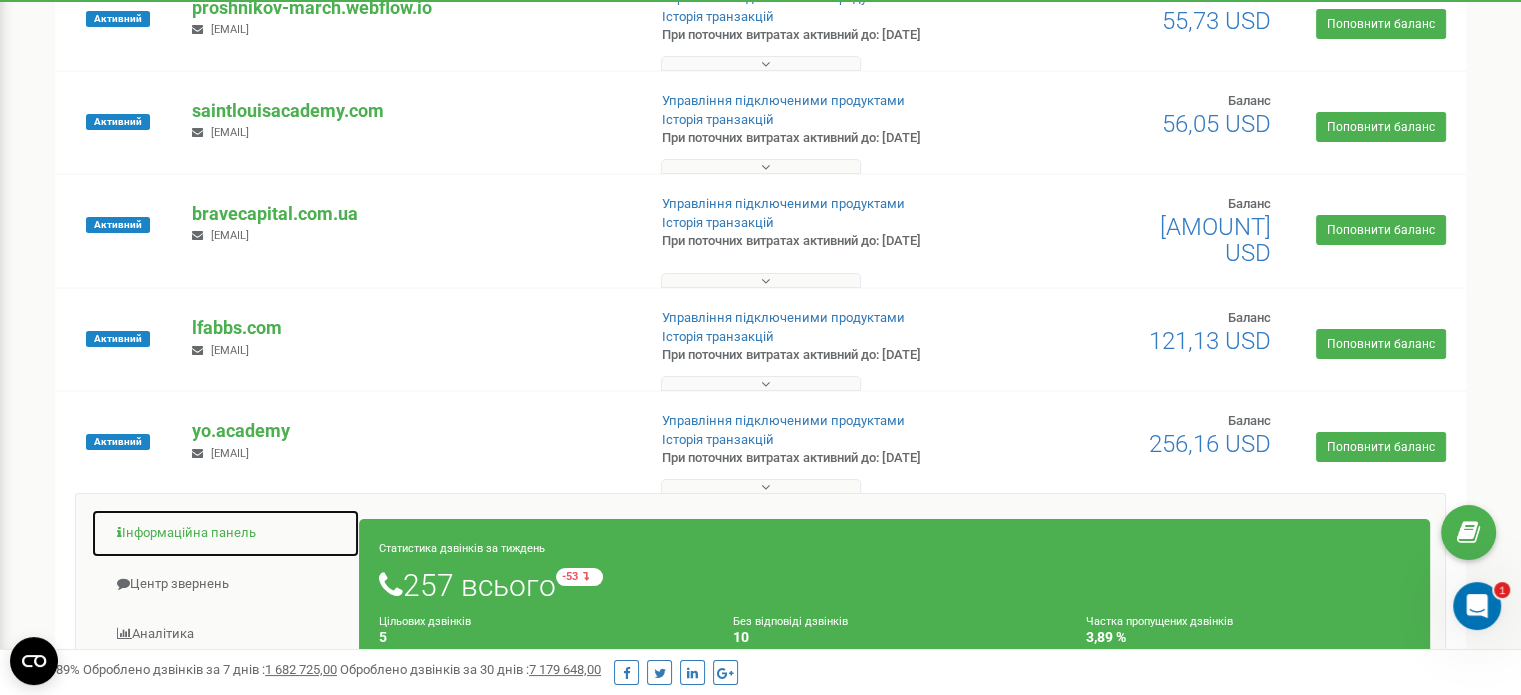 click on "Інформаційна панель" at bounding box center (225, 533) 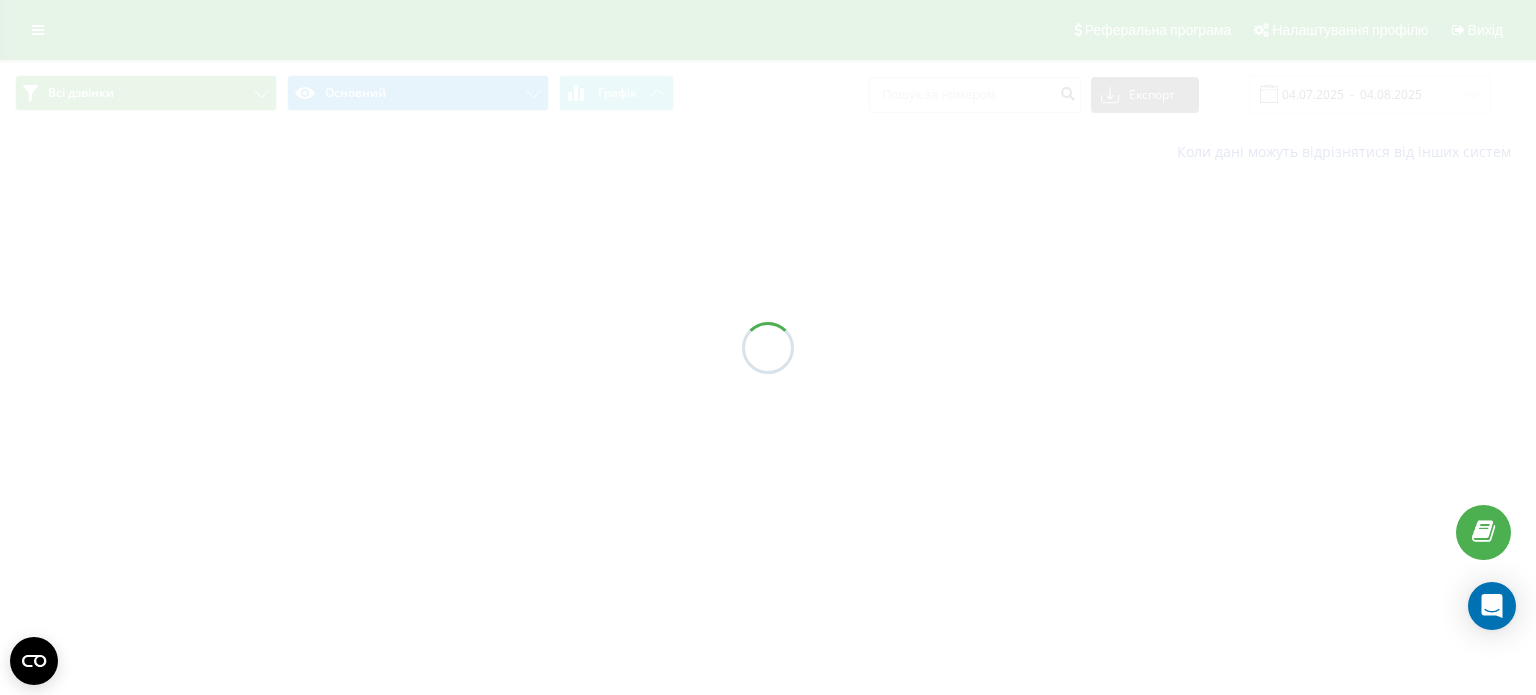 scroll, scrollTop: 0, scrollLeft: 0, axis: both 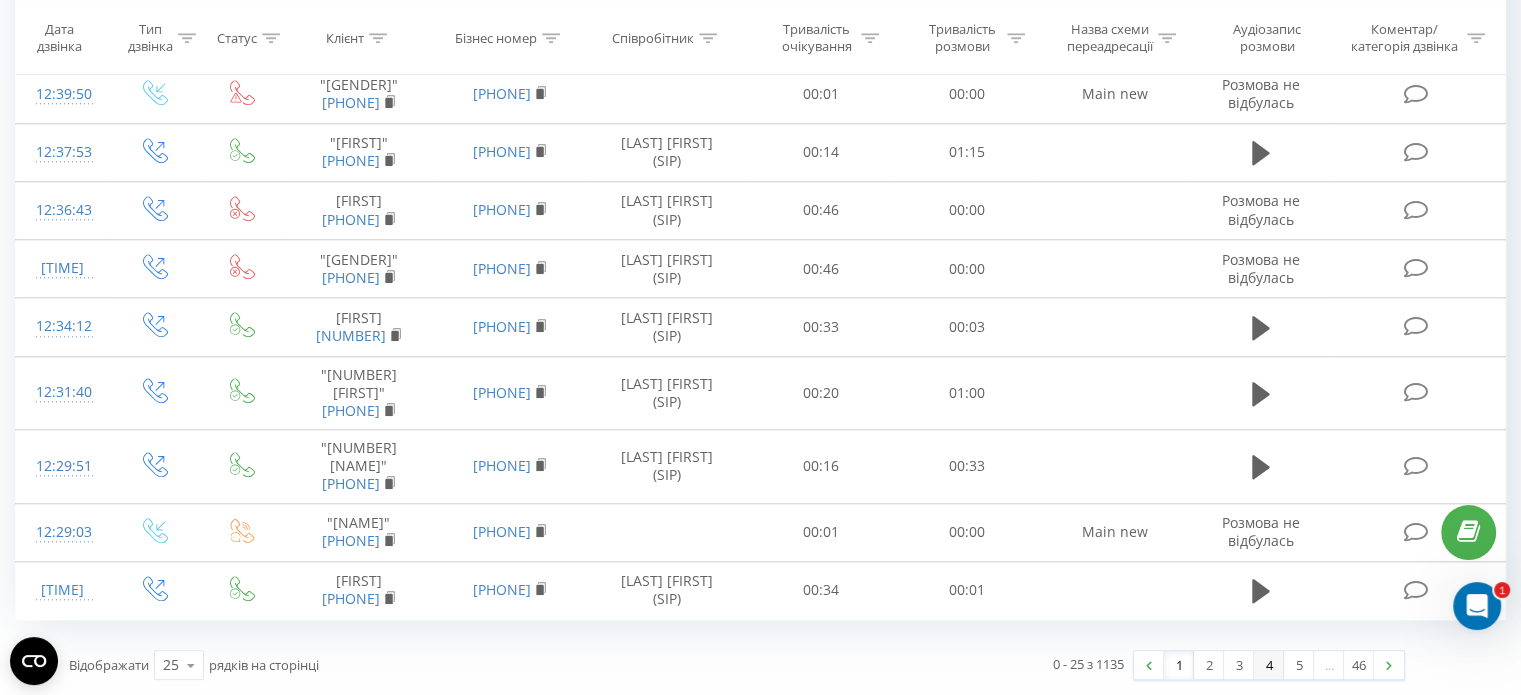 click on "4" at bounding box center (1269, 665) 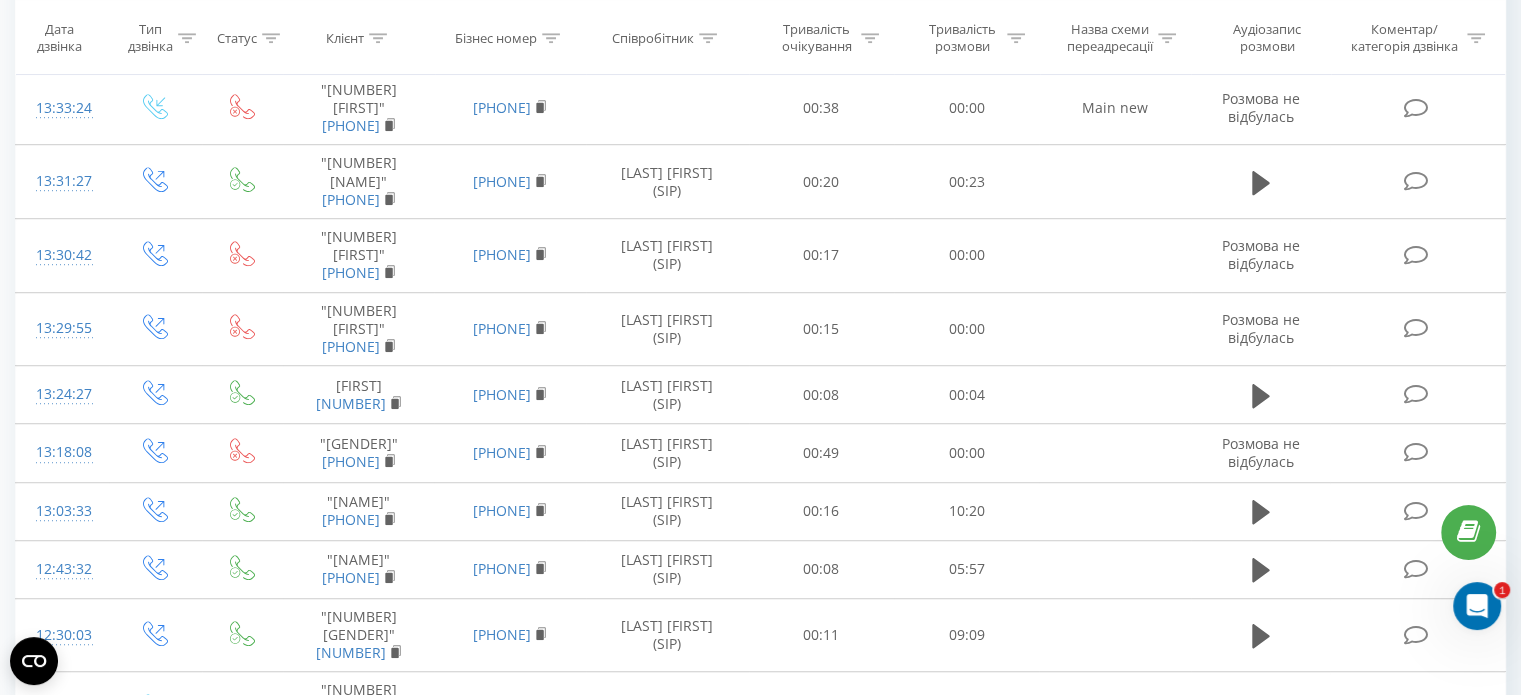 scroll, scrollTop: 812, scrollLeft: 0, axis: vertical 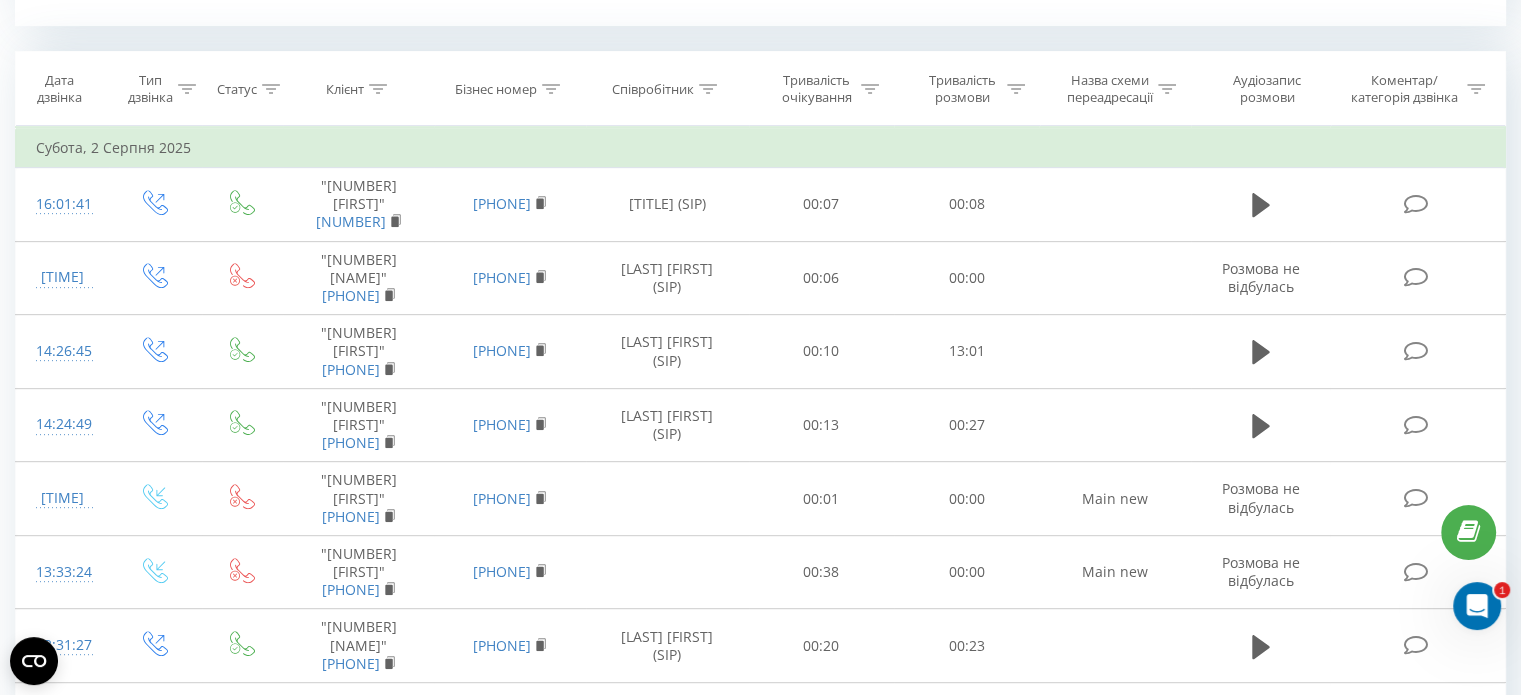 drag, startPoint x: 1520, startPoint y: 294, endPoint x: 1535, endPoint y: 315, distance: 25.806976 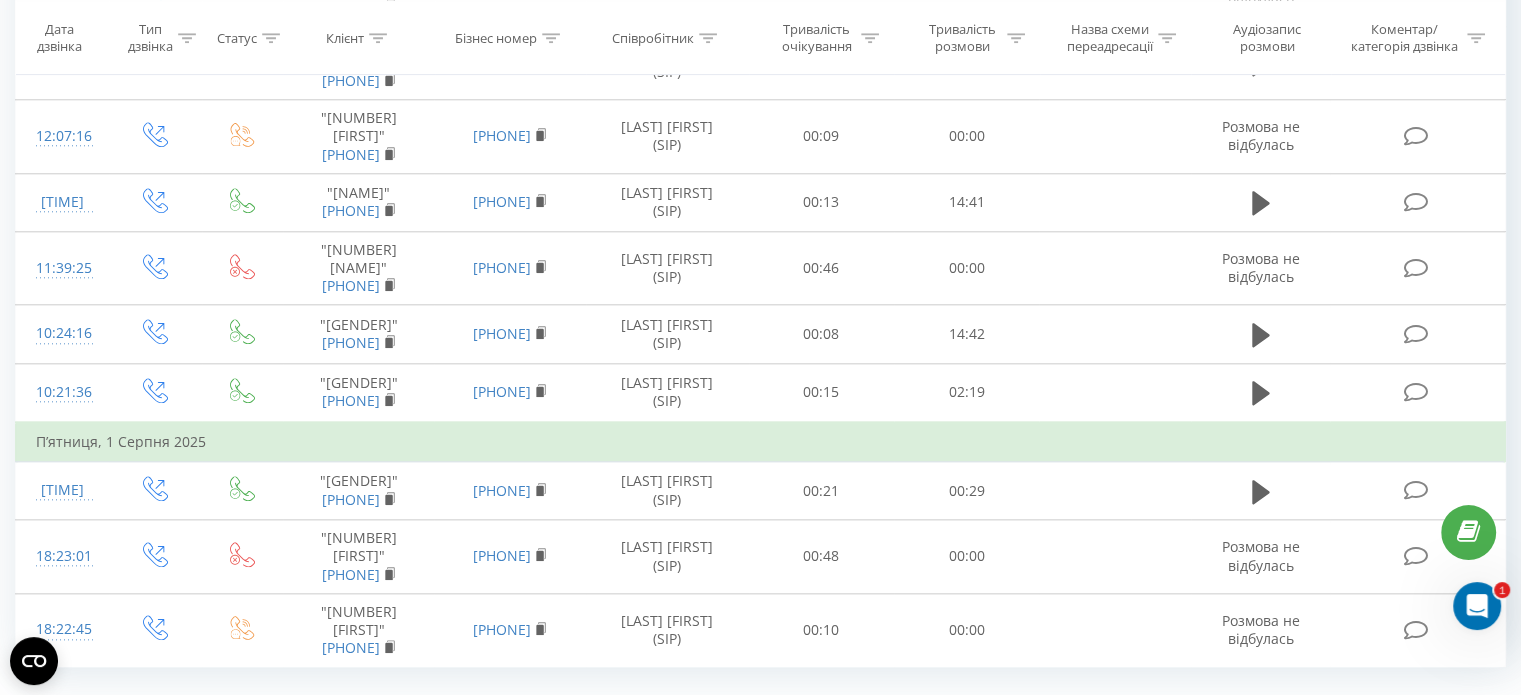 scroll, scrollTop: 2202, scrollLeft: 0, axis: vertical 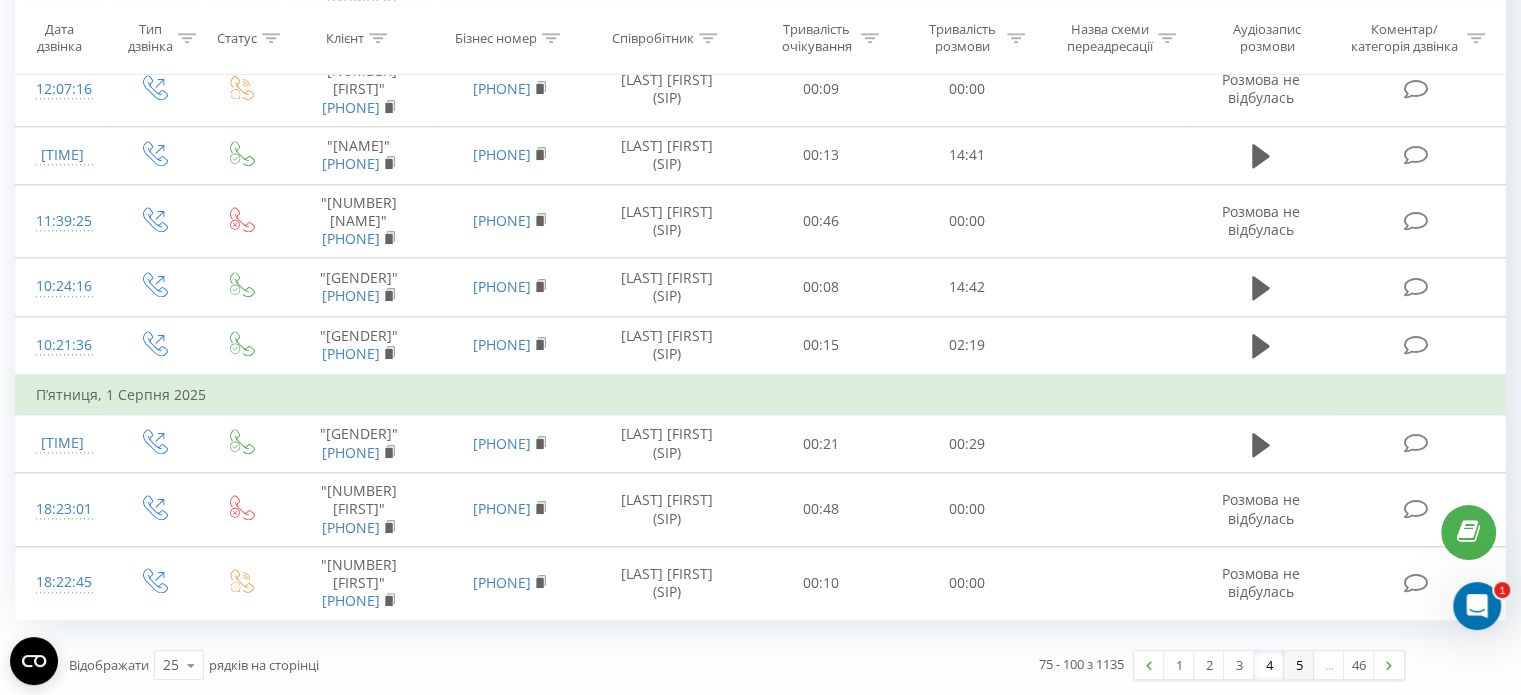 click on "5" at bounding box center (1299, 665) 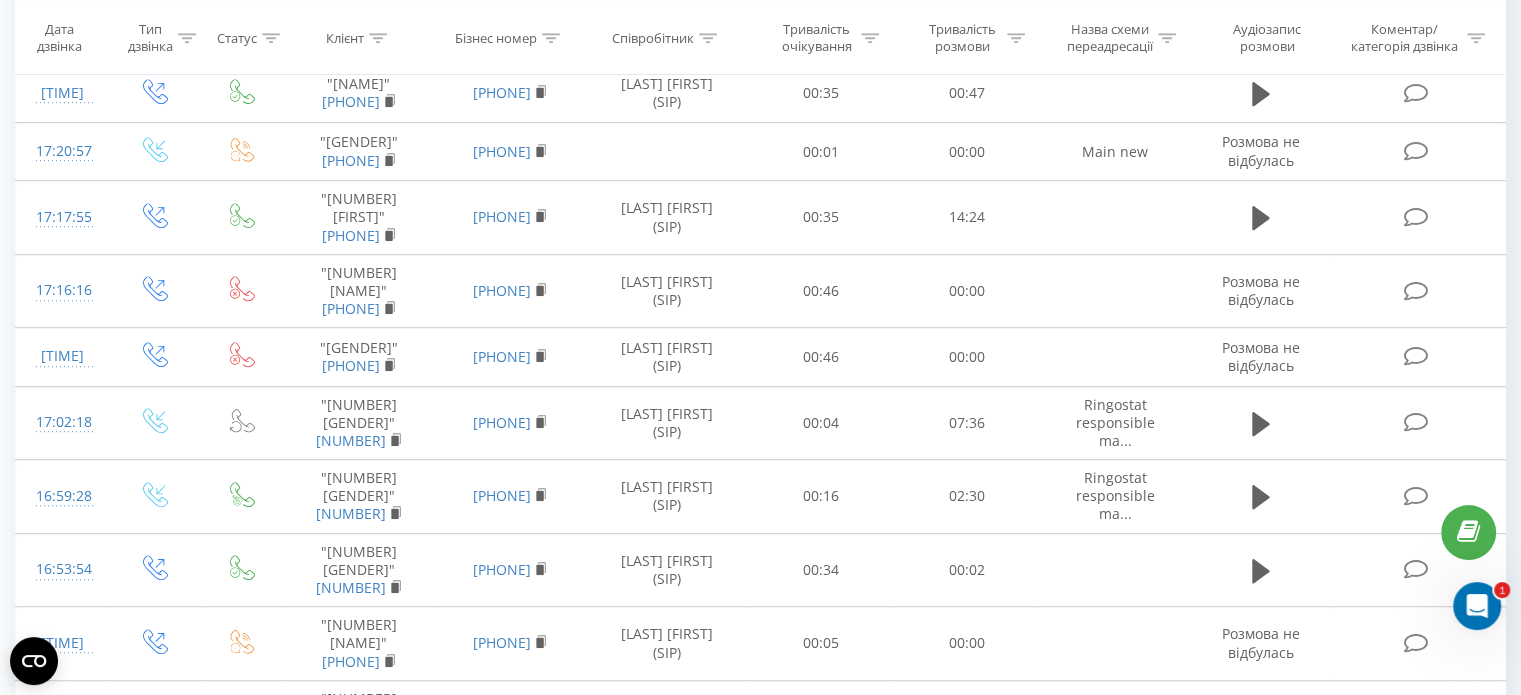 scroll, scrollTop: 812, scrollLeft: 0, axis: vertical 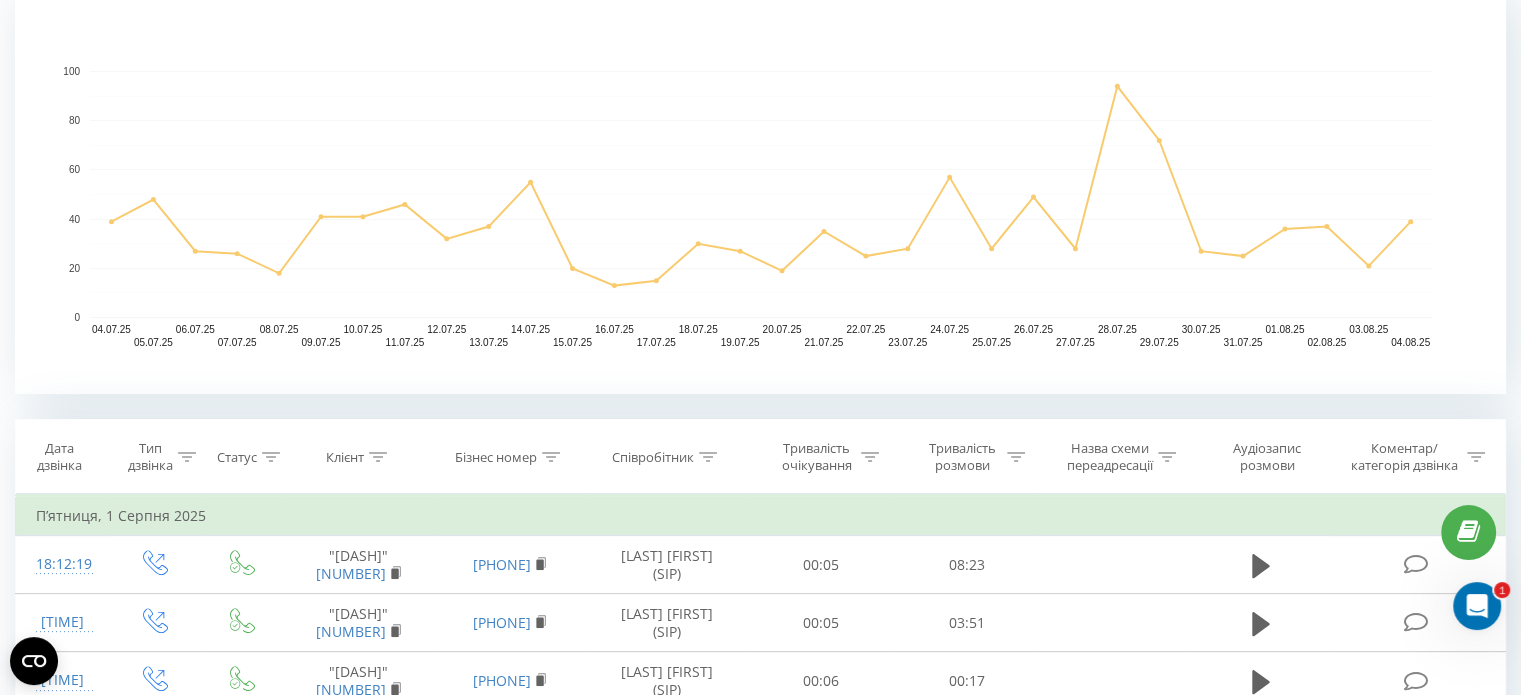 click 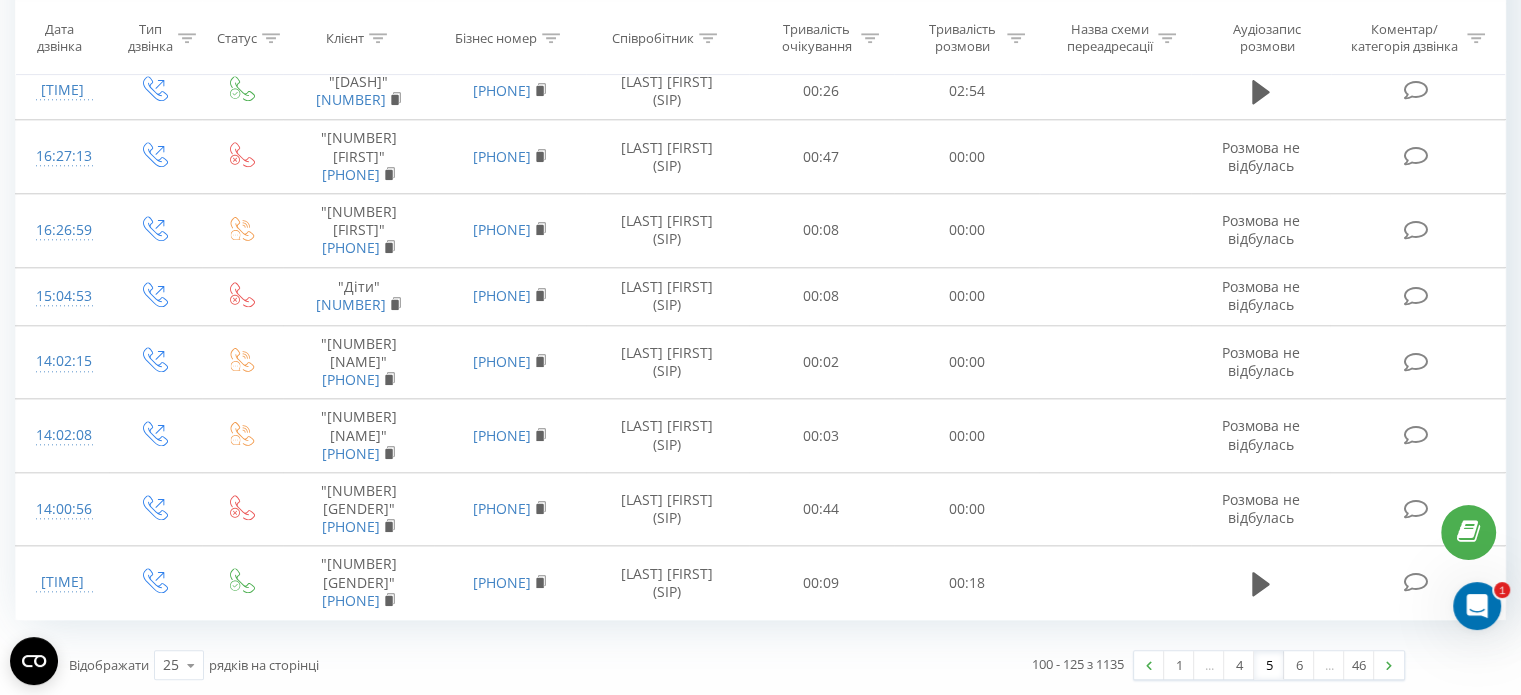scroll, scrollTop: 2132, scrollLeft: 0, axis: vertical 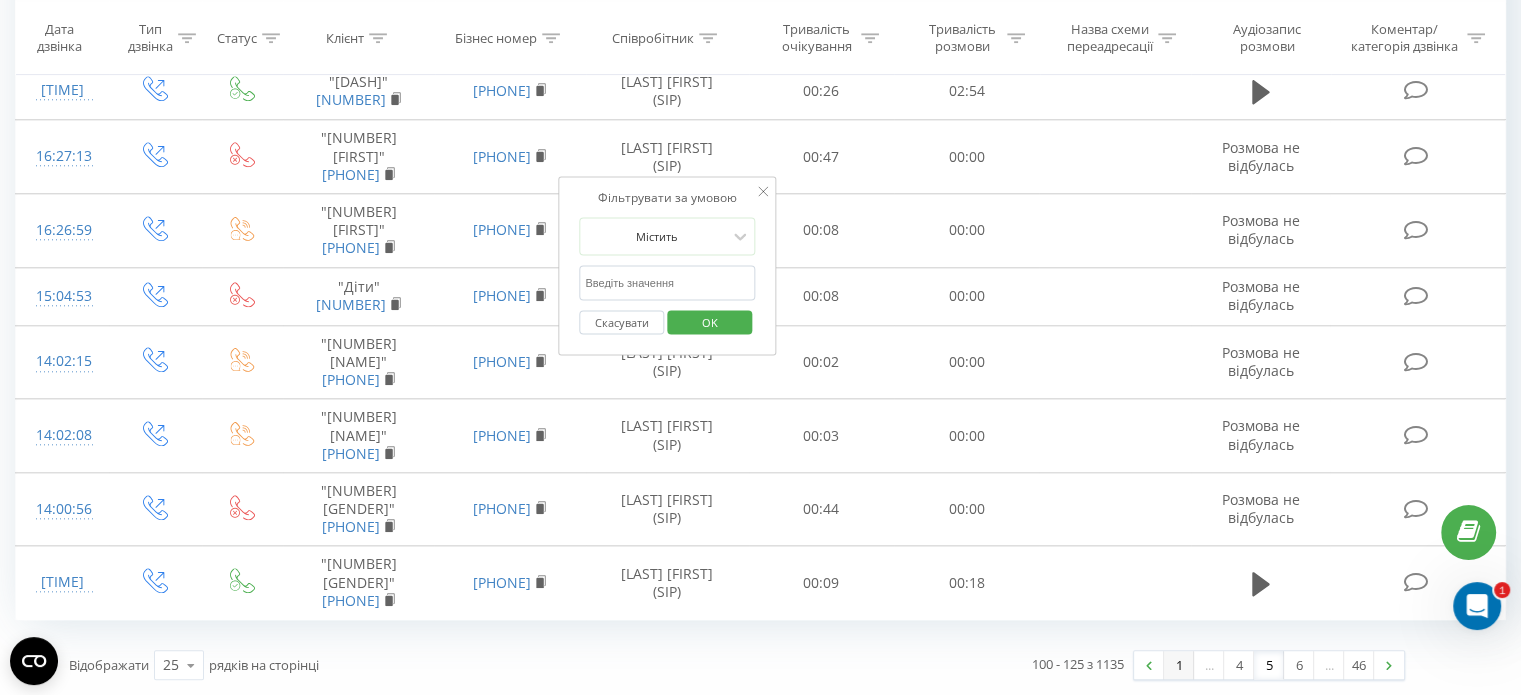 click on "1" at bounding box center (1179, 665) 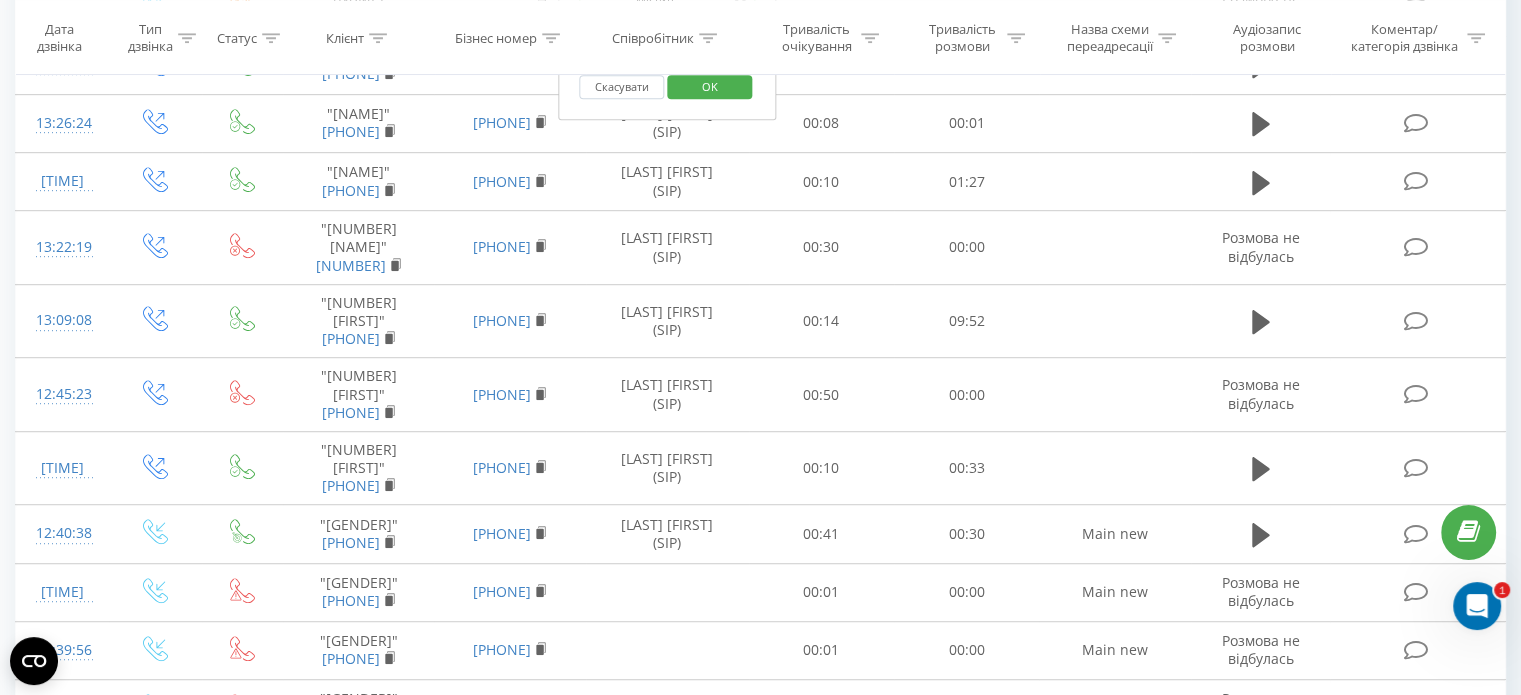 scroll, scrollTop: 812, scrollLeft: 0, axis: vertical 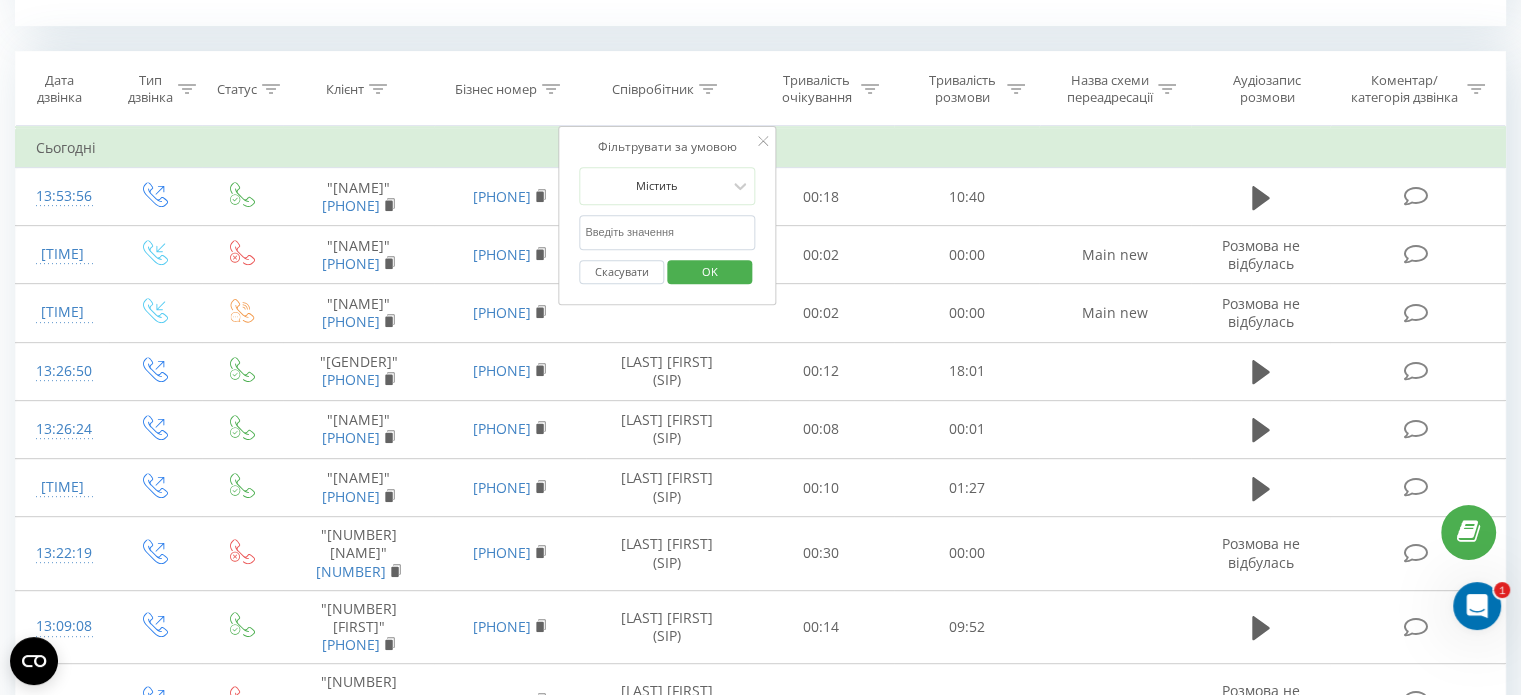 click at bounding box center (667, 232) 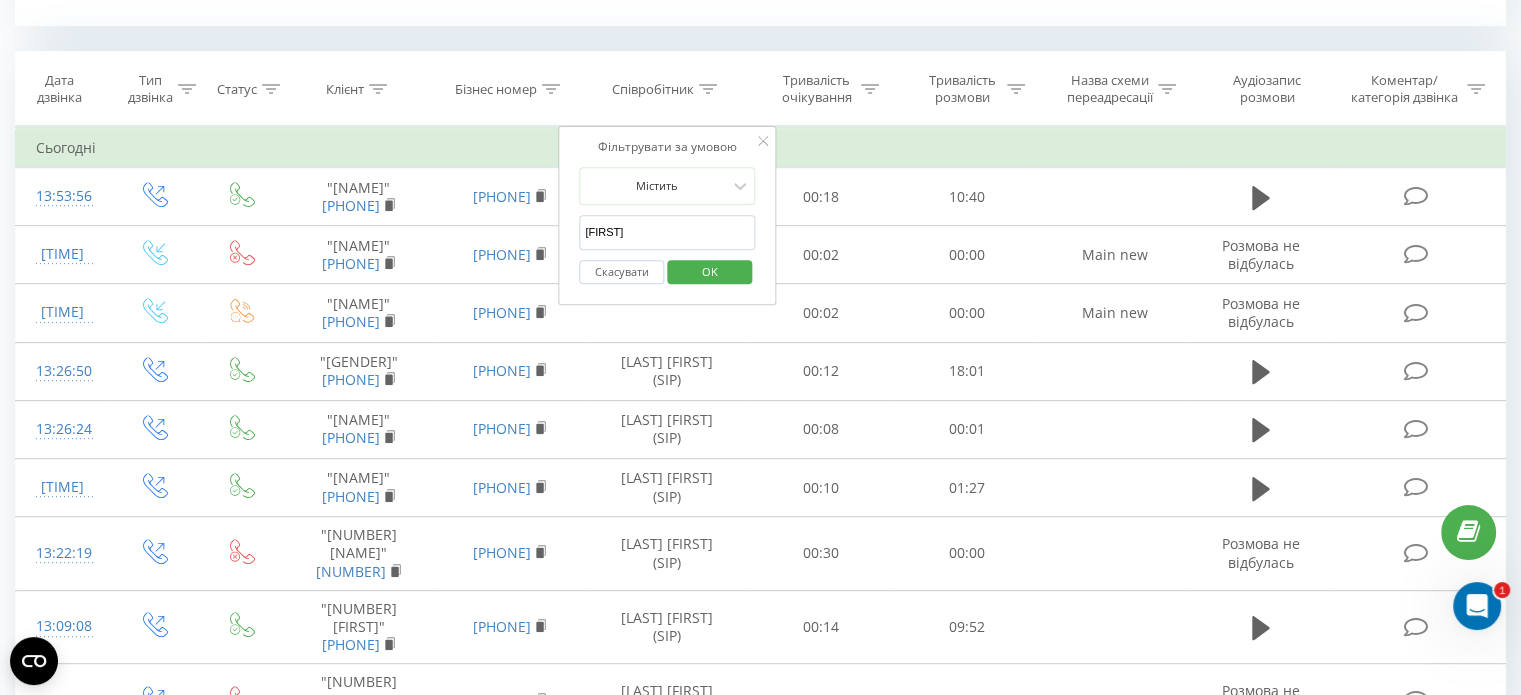 click on "OK" at bounding box center [710, 271] 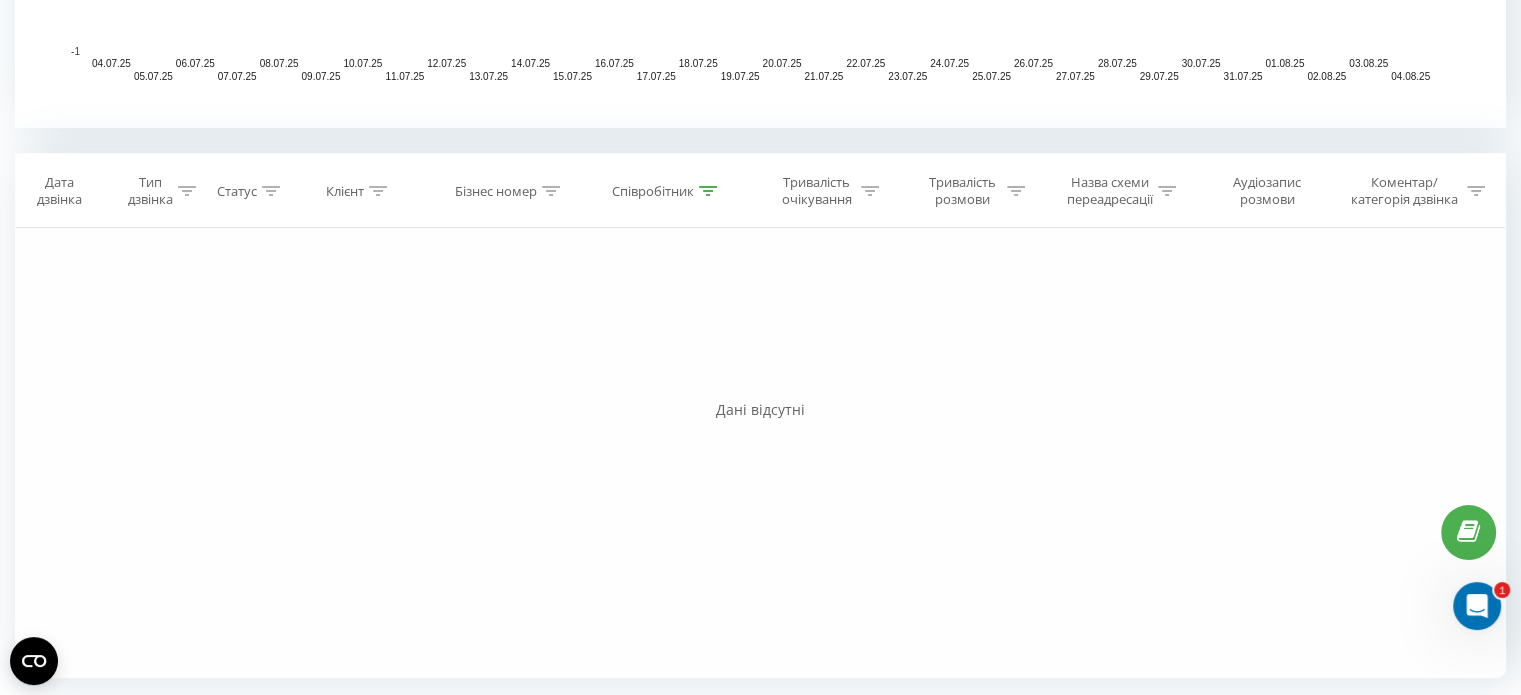 scroll, scrollTop: 708, scrollLeft: 0, axis: vertical 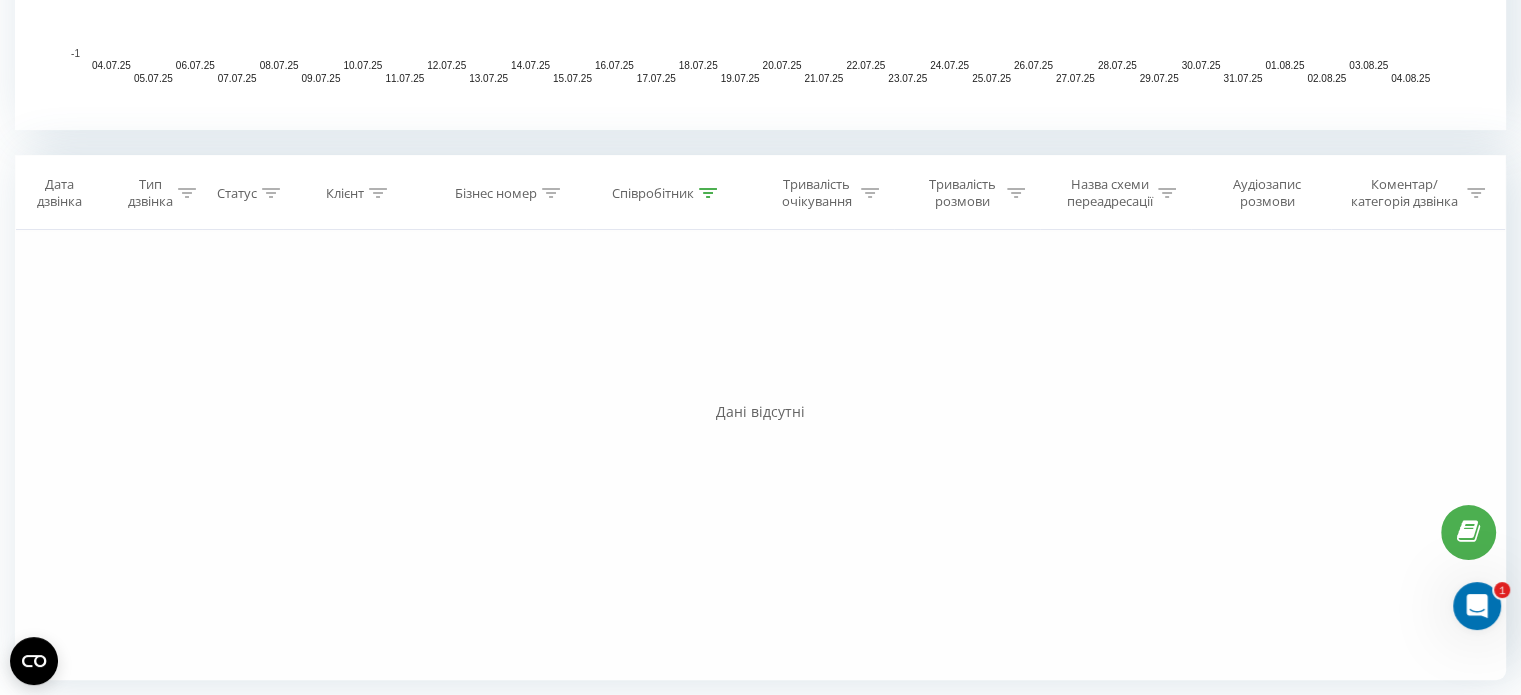 click 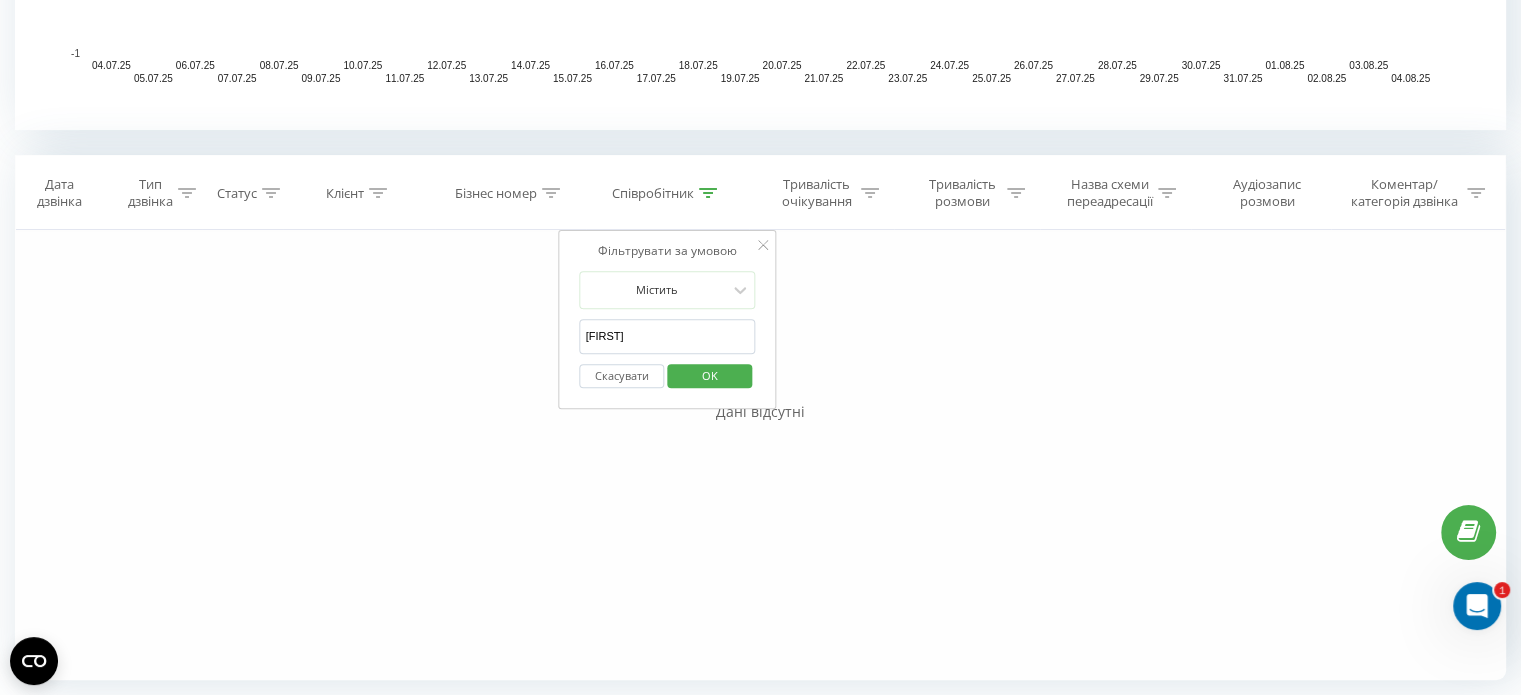 click on "[FIRST]" at bounding box center (668, 336) 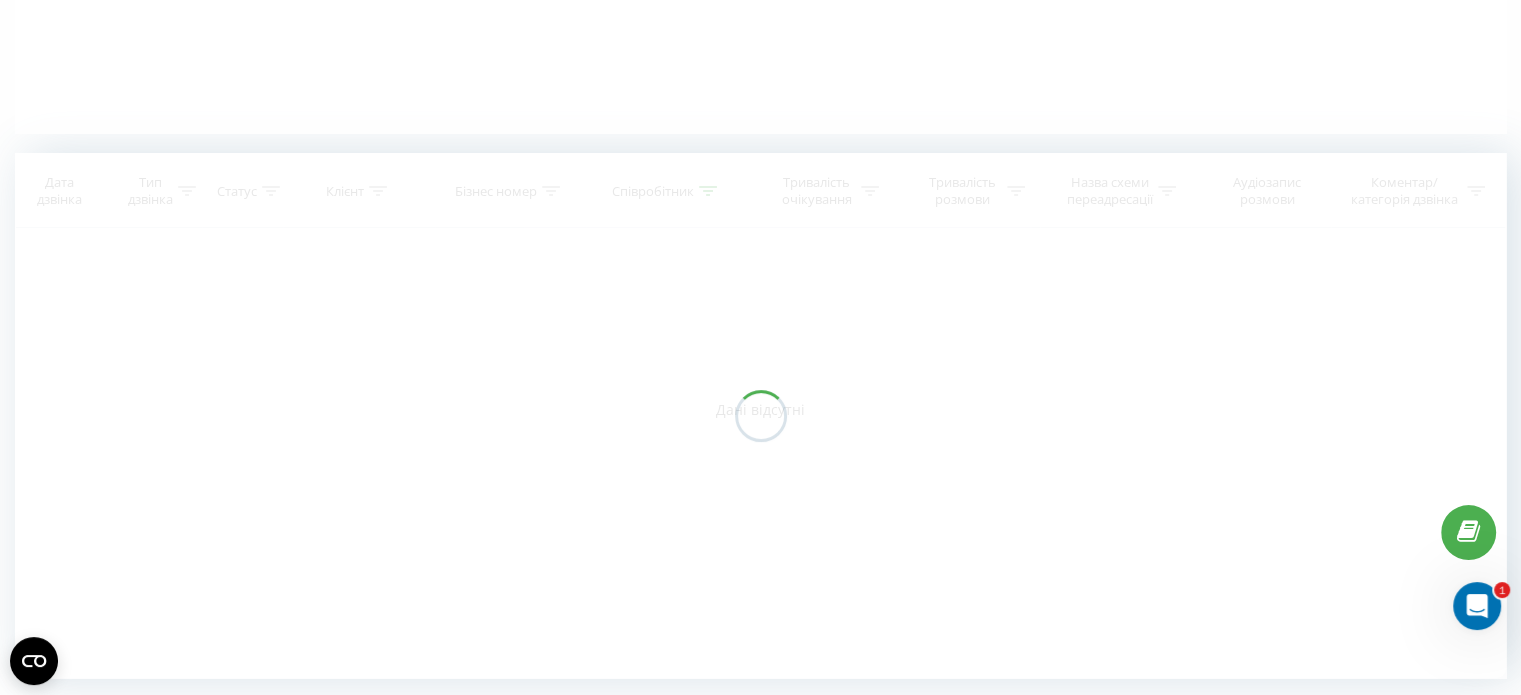 scroll, scrollTop: 428, scrollLeft: 0, axis: vertical 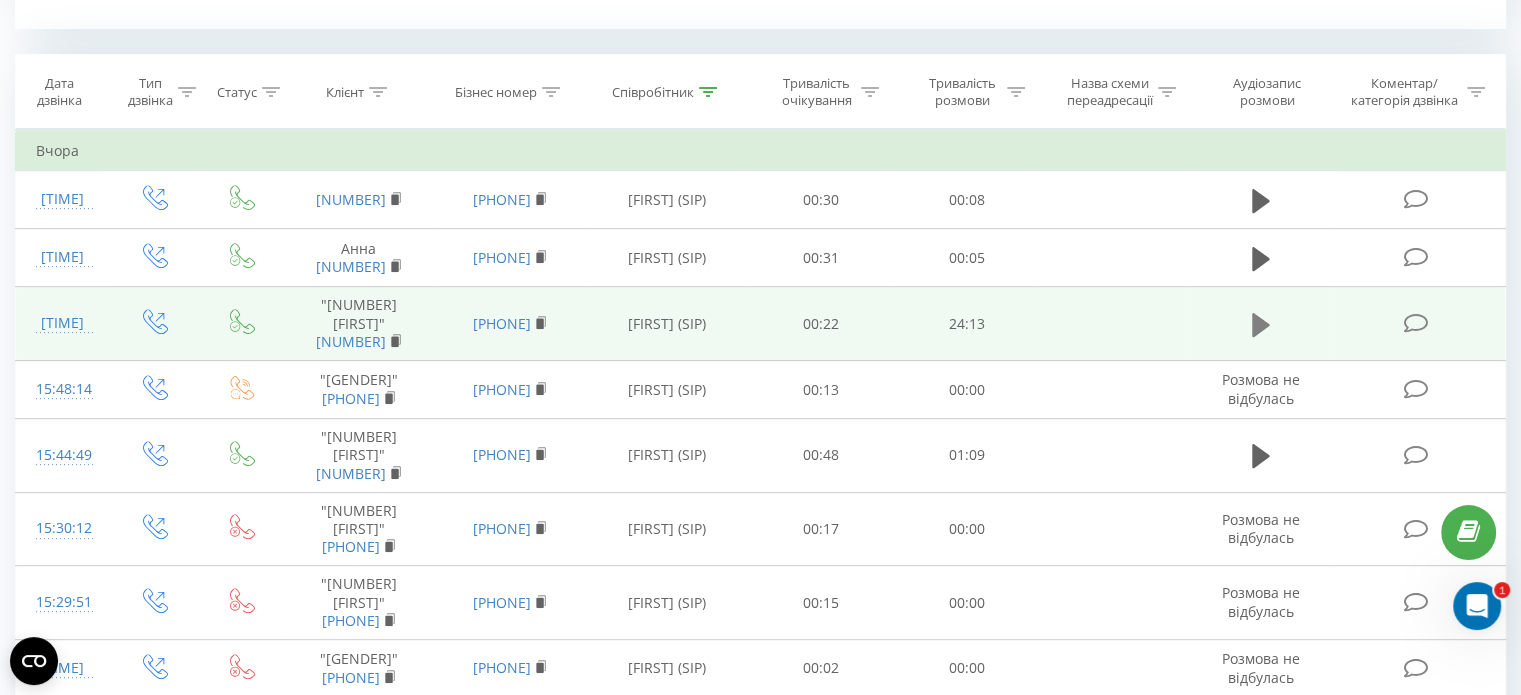 click 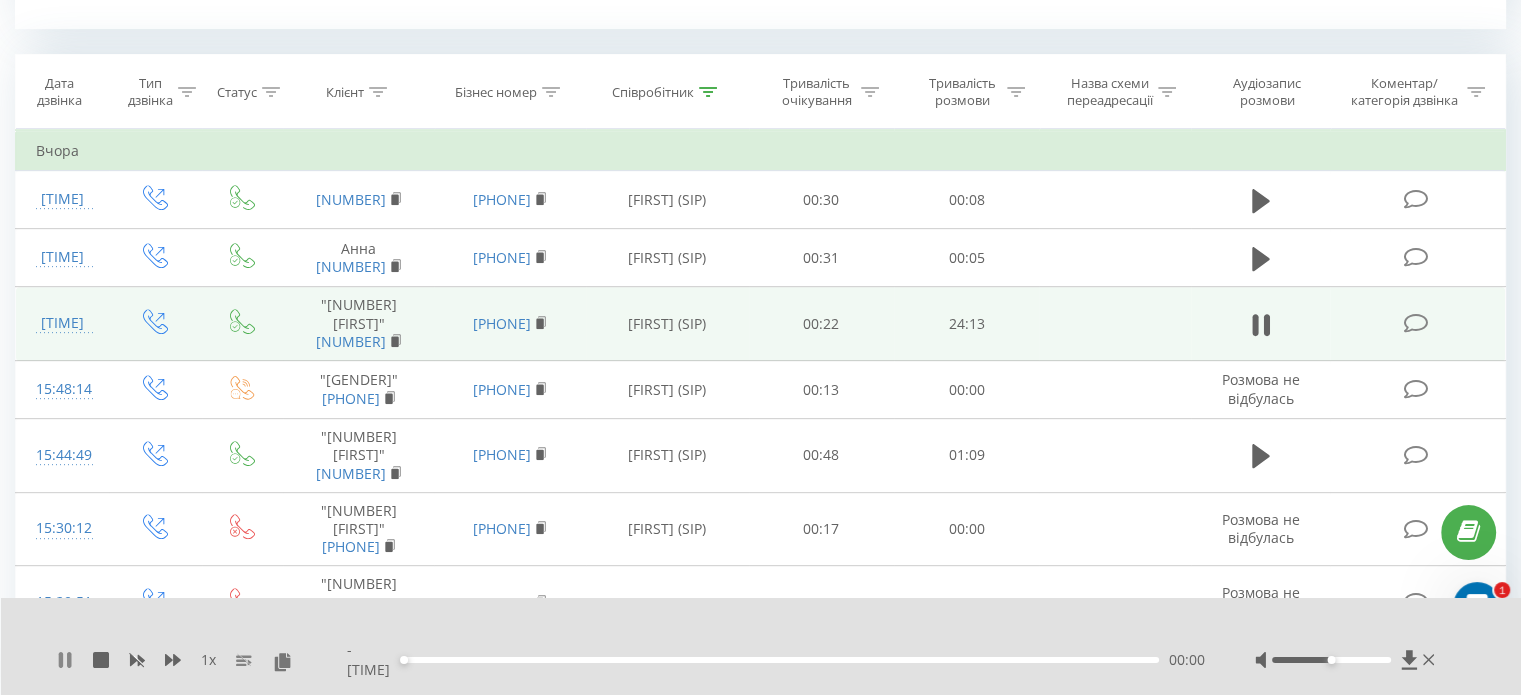 click 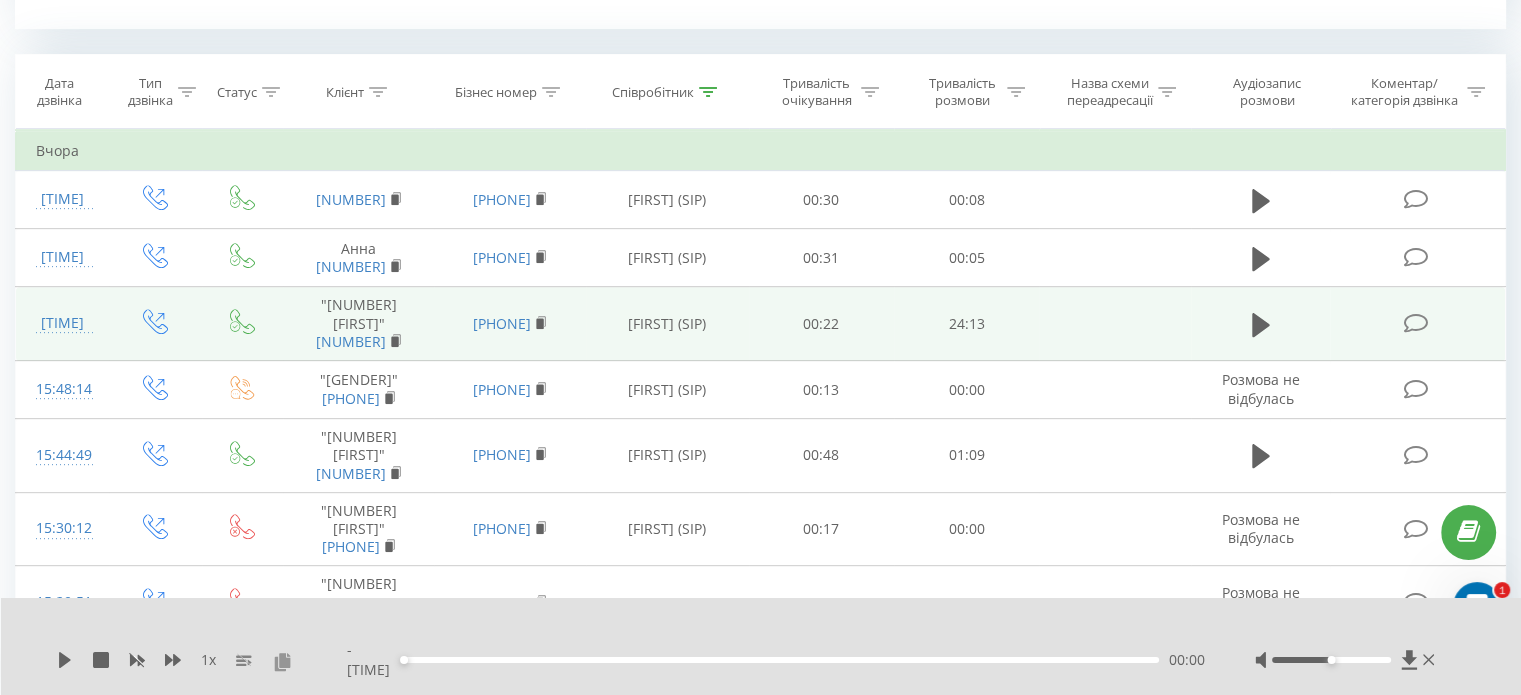 click at bounding box center [282, 661] 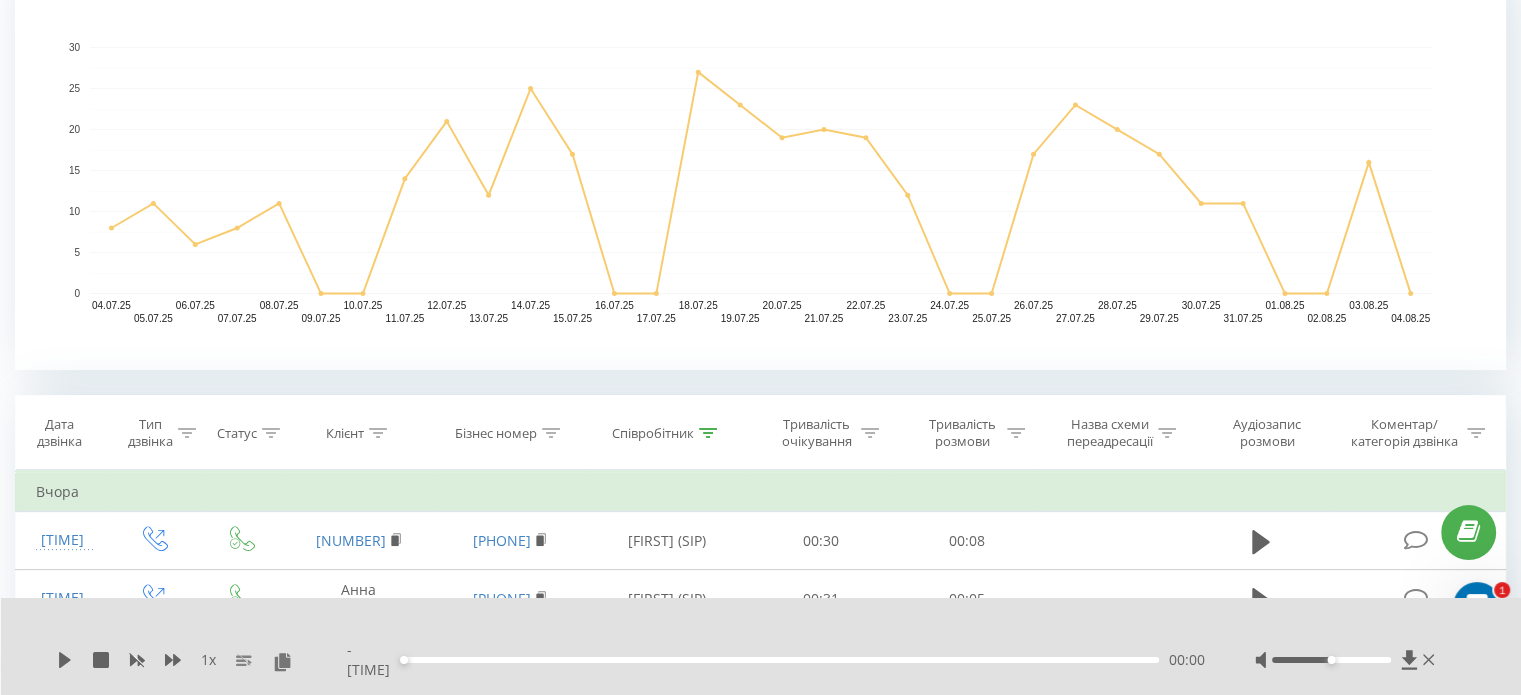 scroll, scrollTop: 727, scrollLeft: 0, axis: vertical 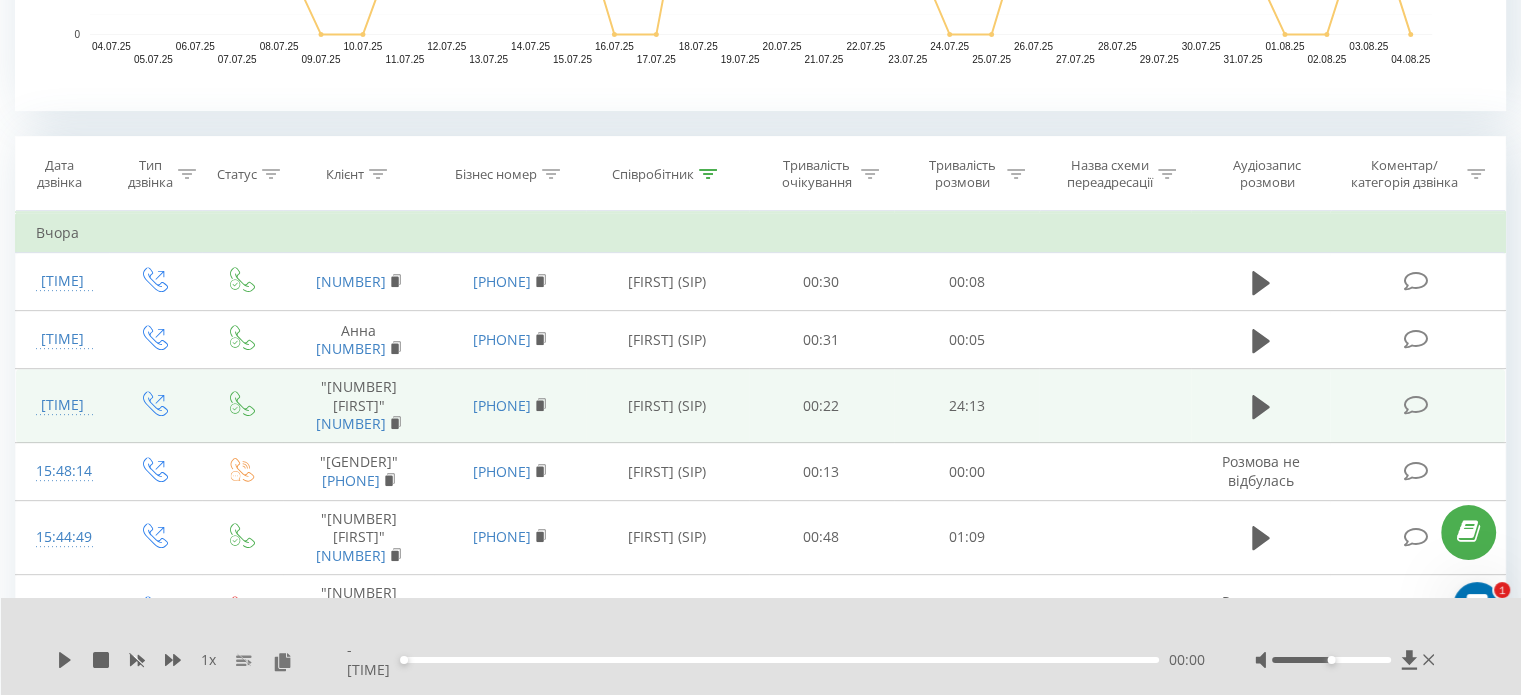 click 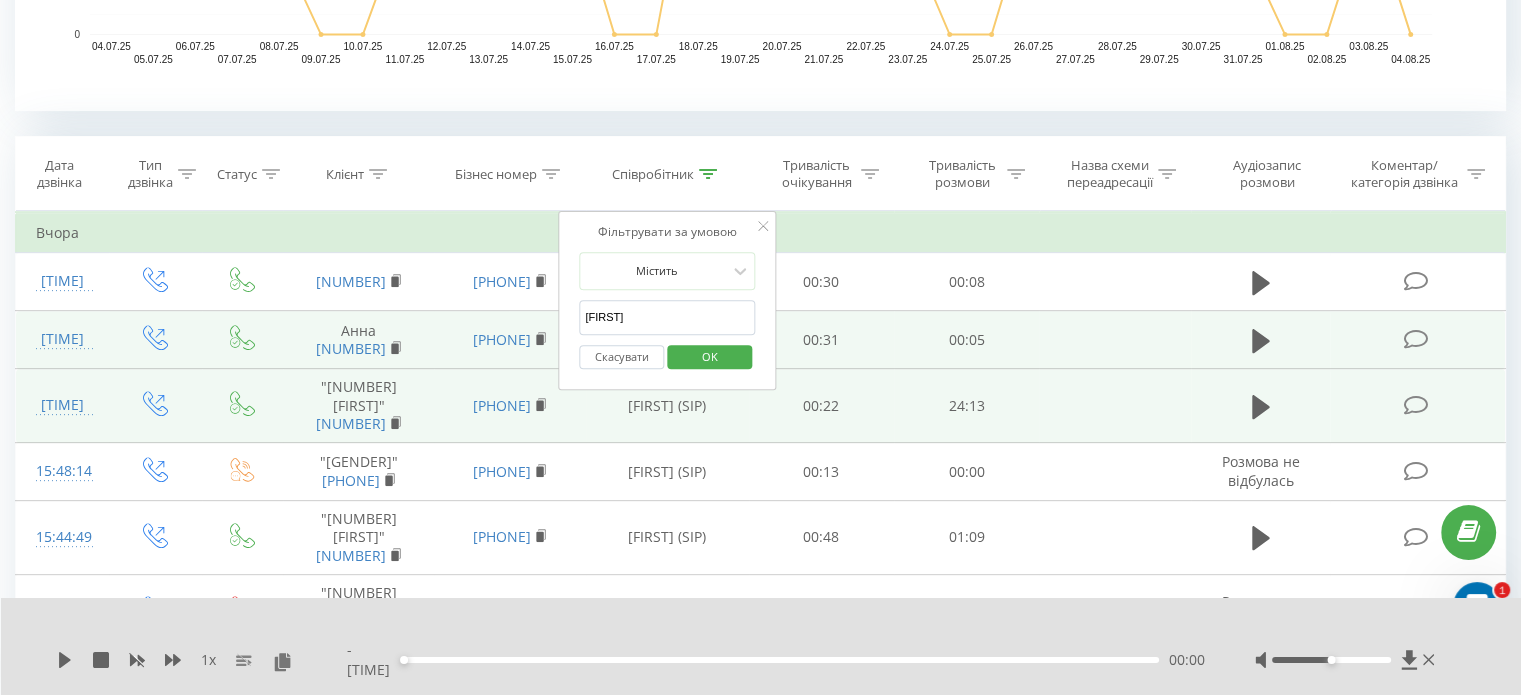 drag, startPoint x: 656, startPoint y: 320, endPoint x: 513, endPoint y: 319, distance: 143.0035 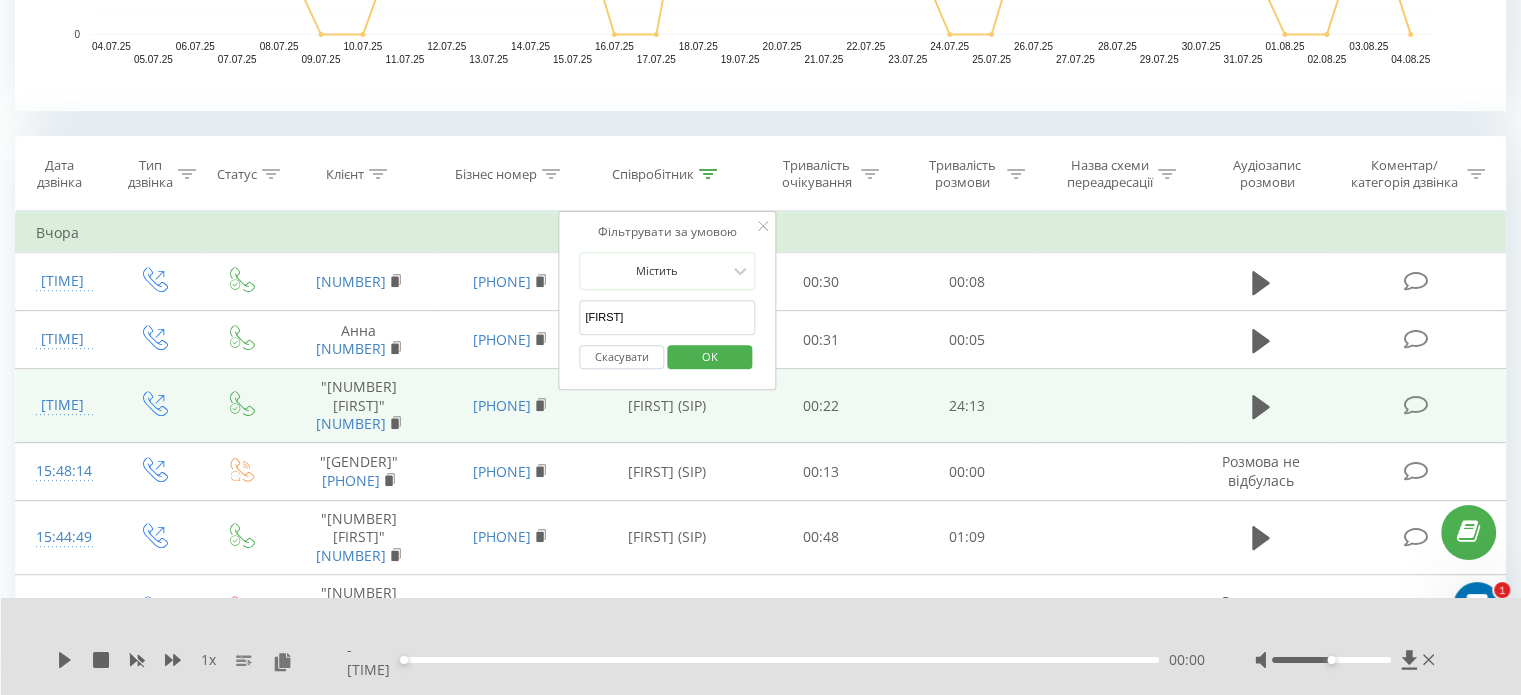 click on "OK" at bounding box center [709, 357] 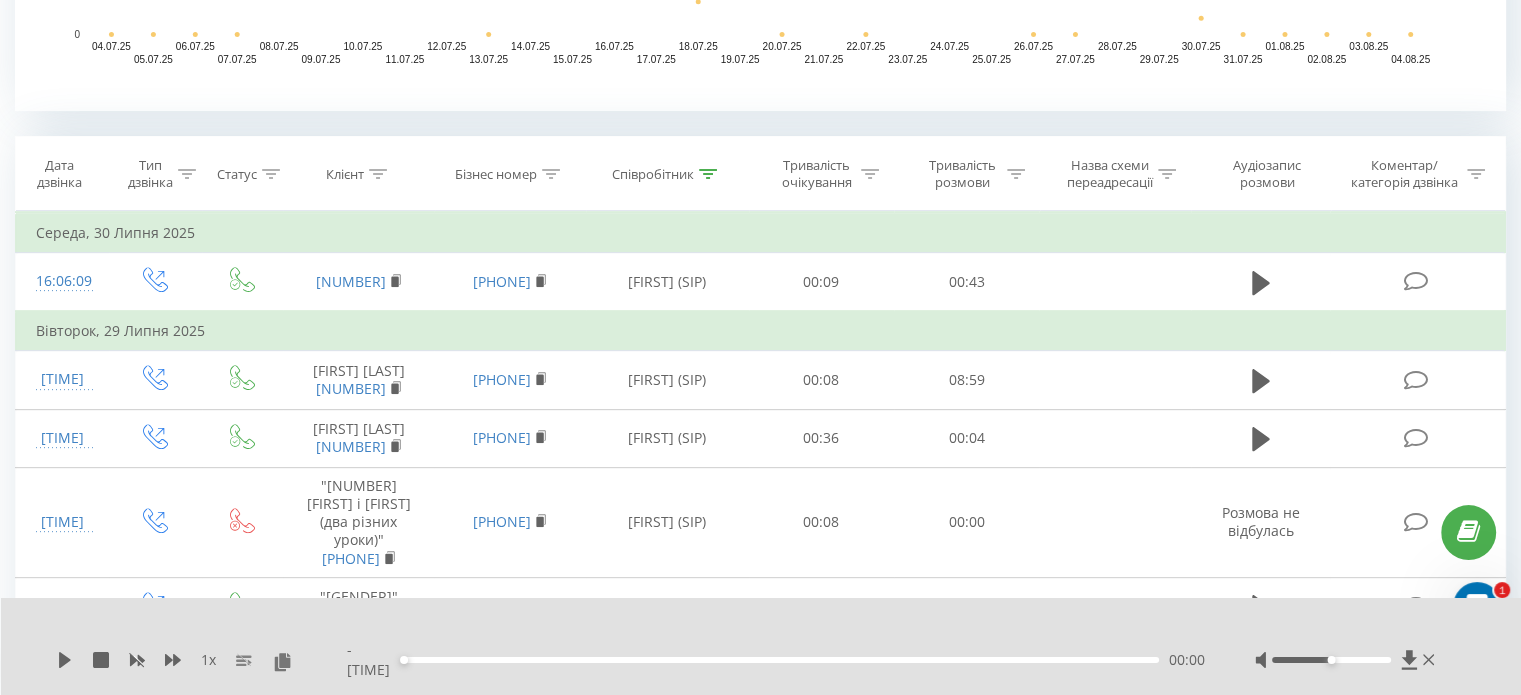 scroll, scrollTop: 1007, scrollLeft: 0, axis: vertical 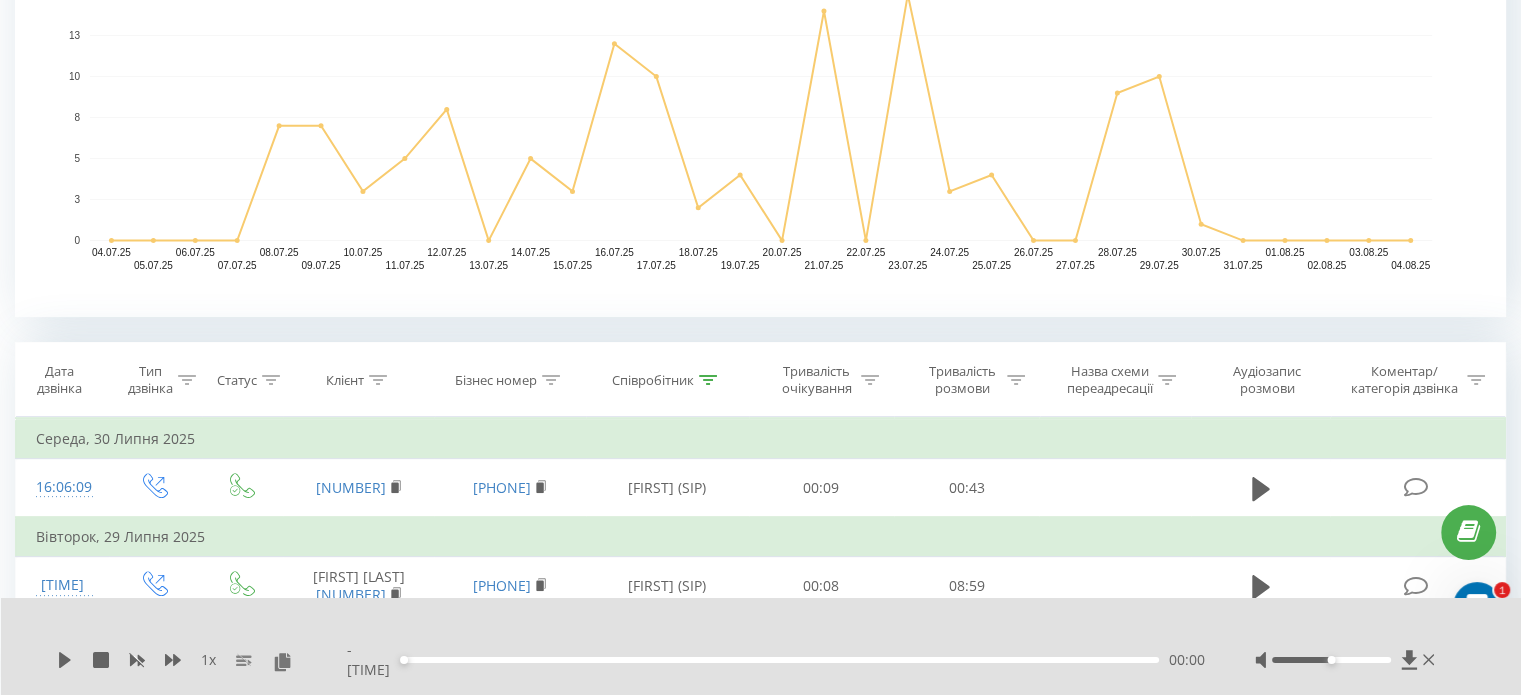 click at bounding box center (708, 380) 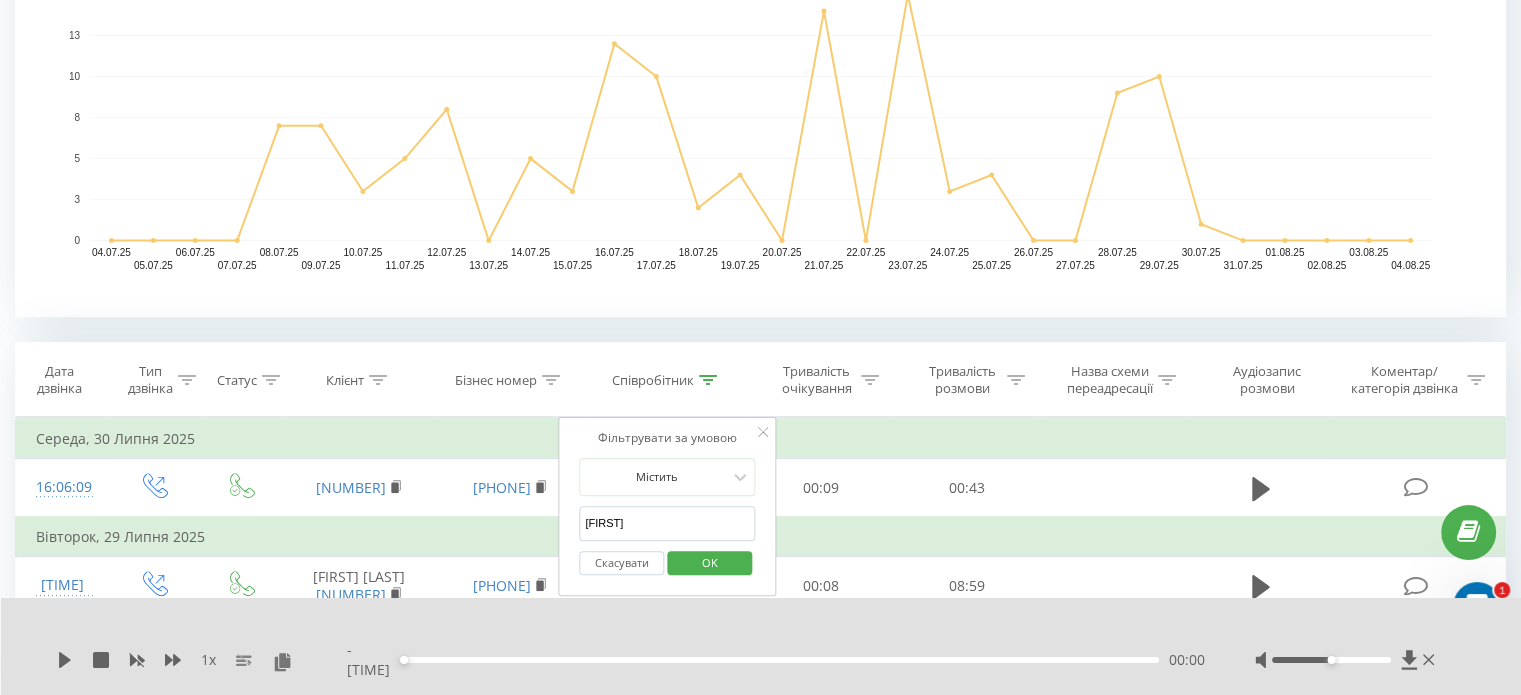 drag, startPoint x: 637, startPoint y: 518, endPoint x: 544, endPoint y: 521, distance: 93.04838 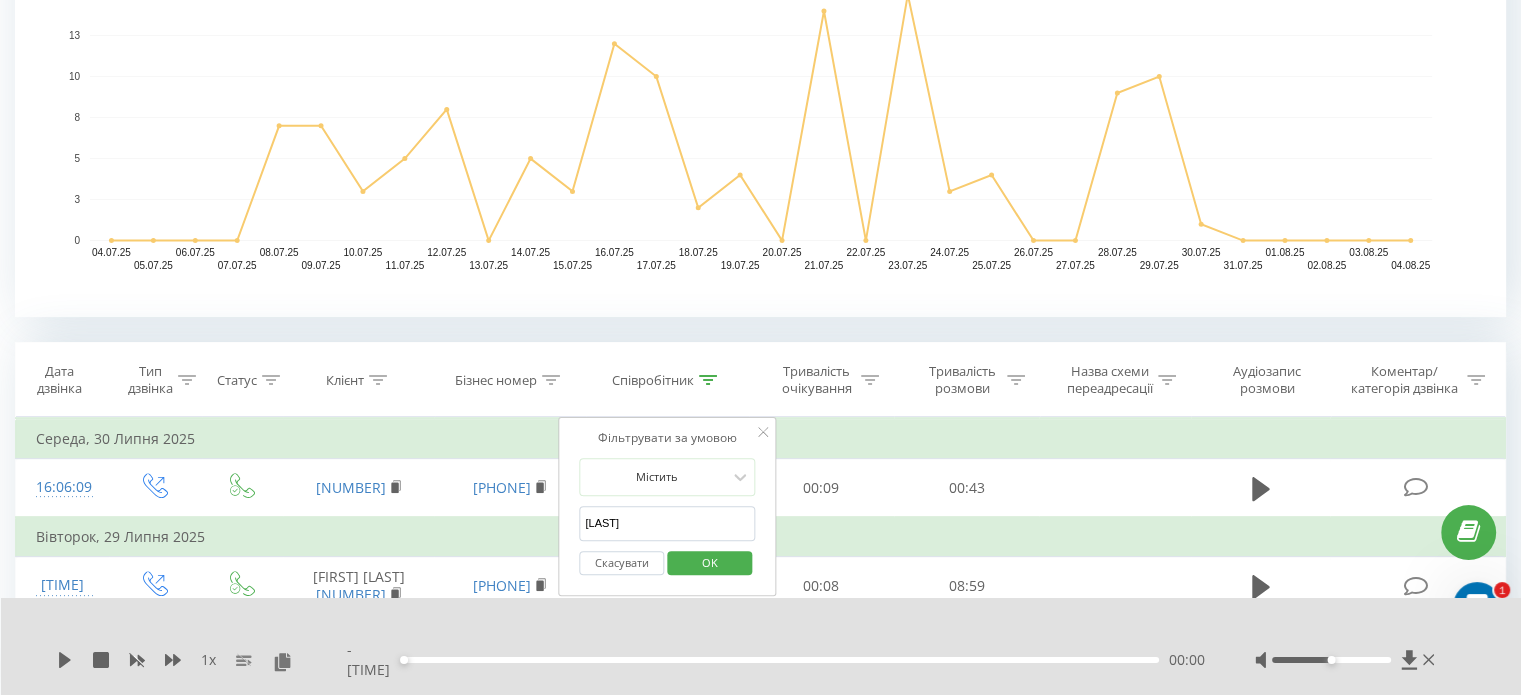 click on "OK" at bounding box center [710, 562] 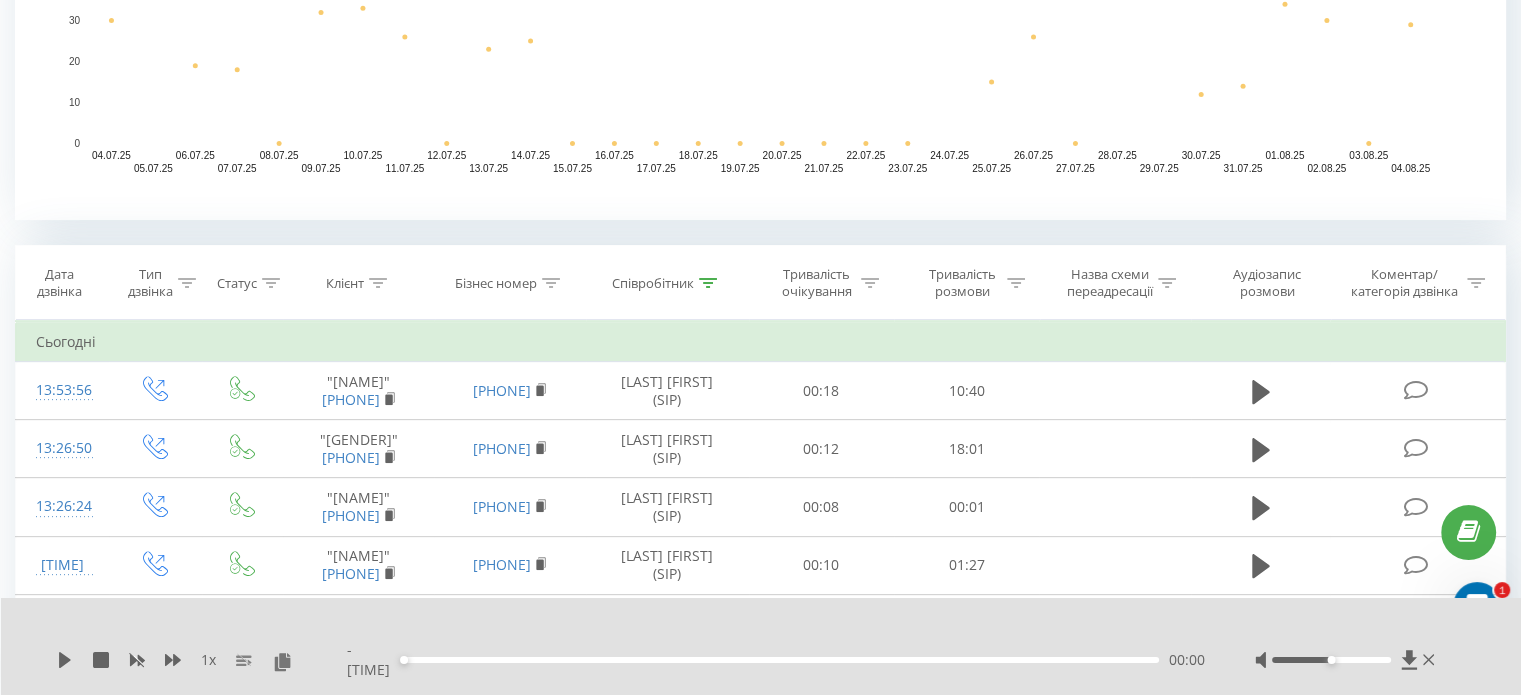 scroll, scrollTop: 669, scrollLeft: 0, axis: vertical 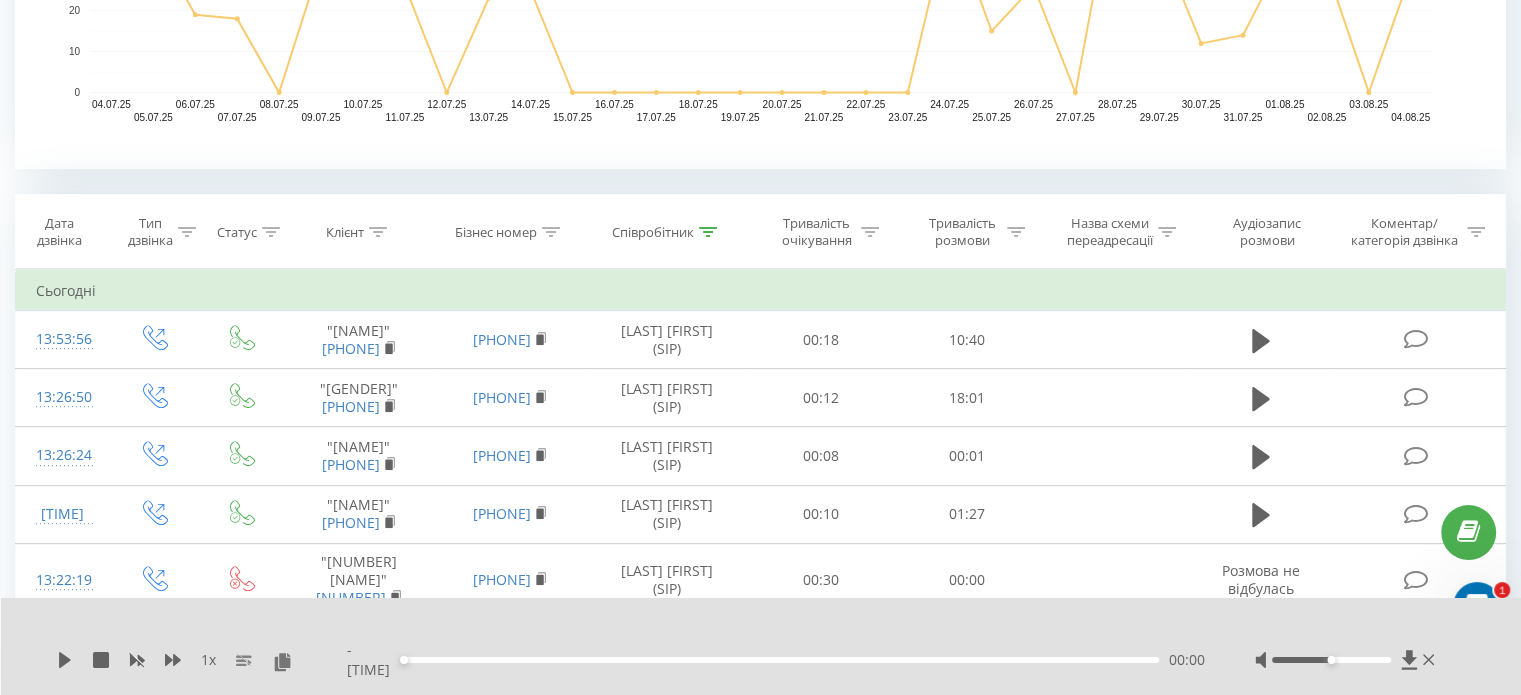 click at bounding box center [708, 232] 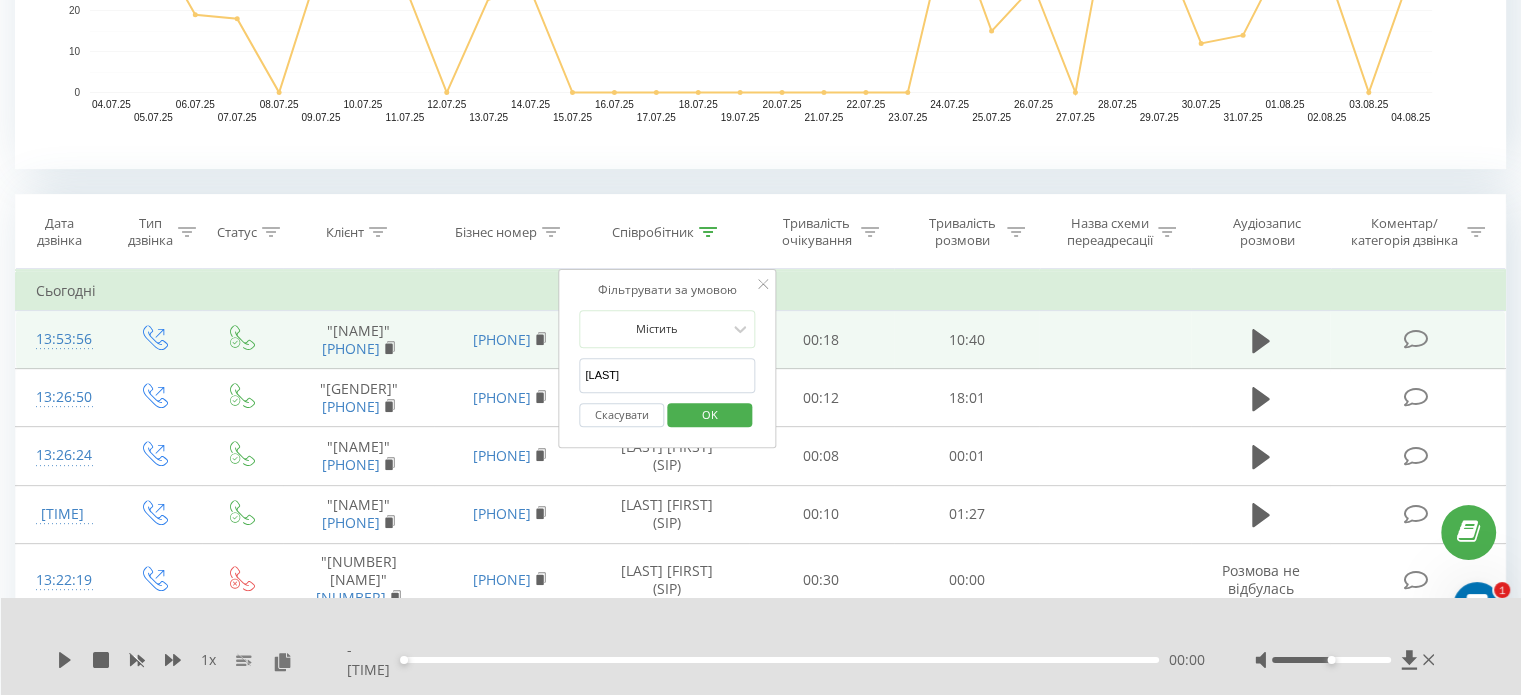drag, startPoint x: 671, startPoint y: 367, endPoint x: 512, endPoint y: 380, distance: 159.53056 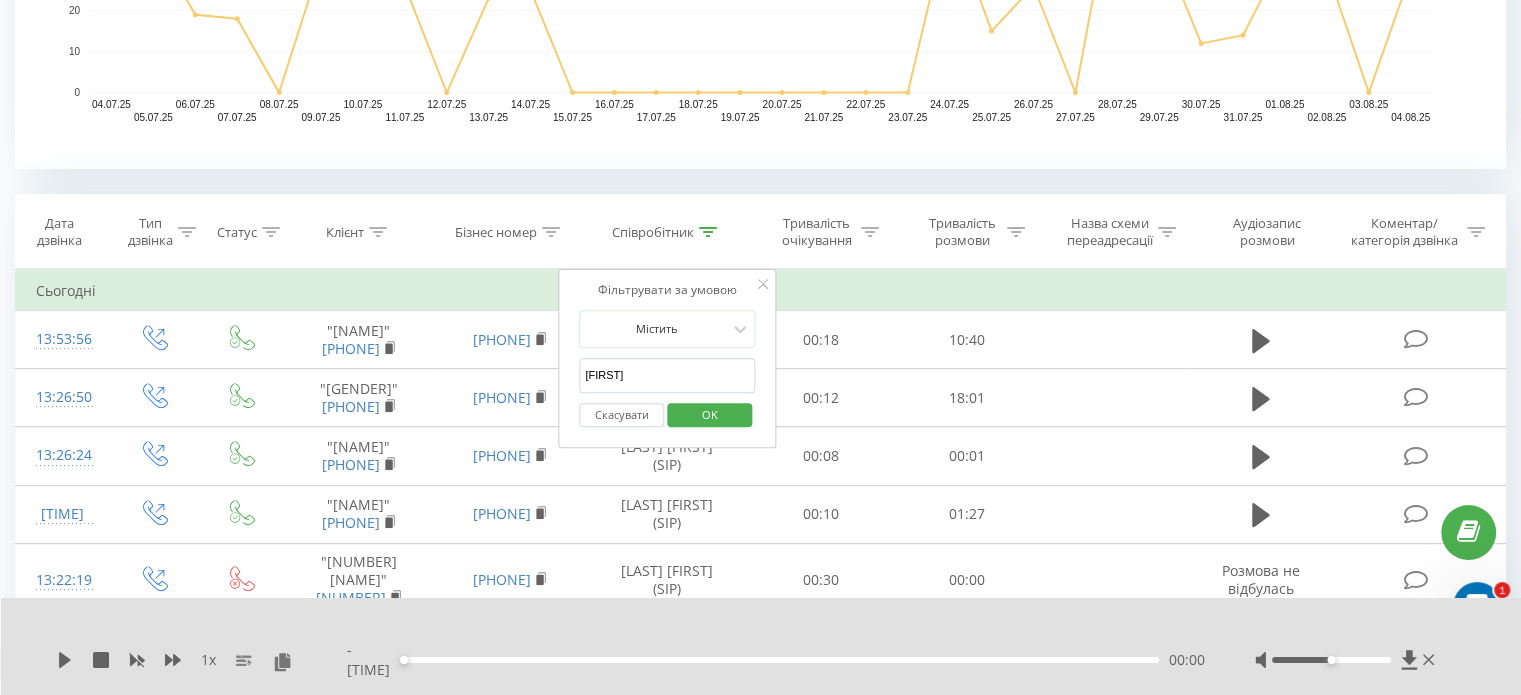 click on "OK" at bounding box center [710, 414] 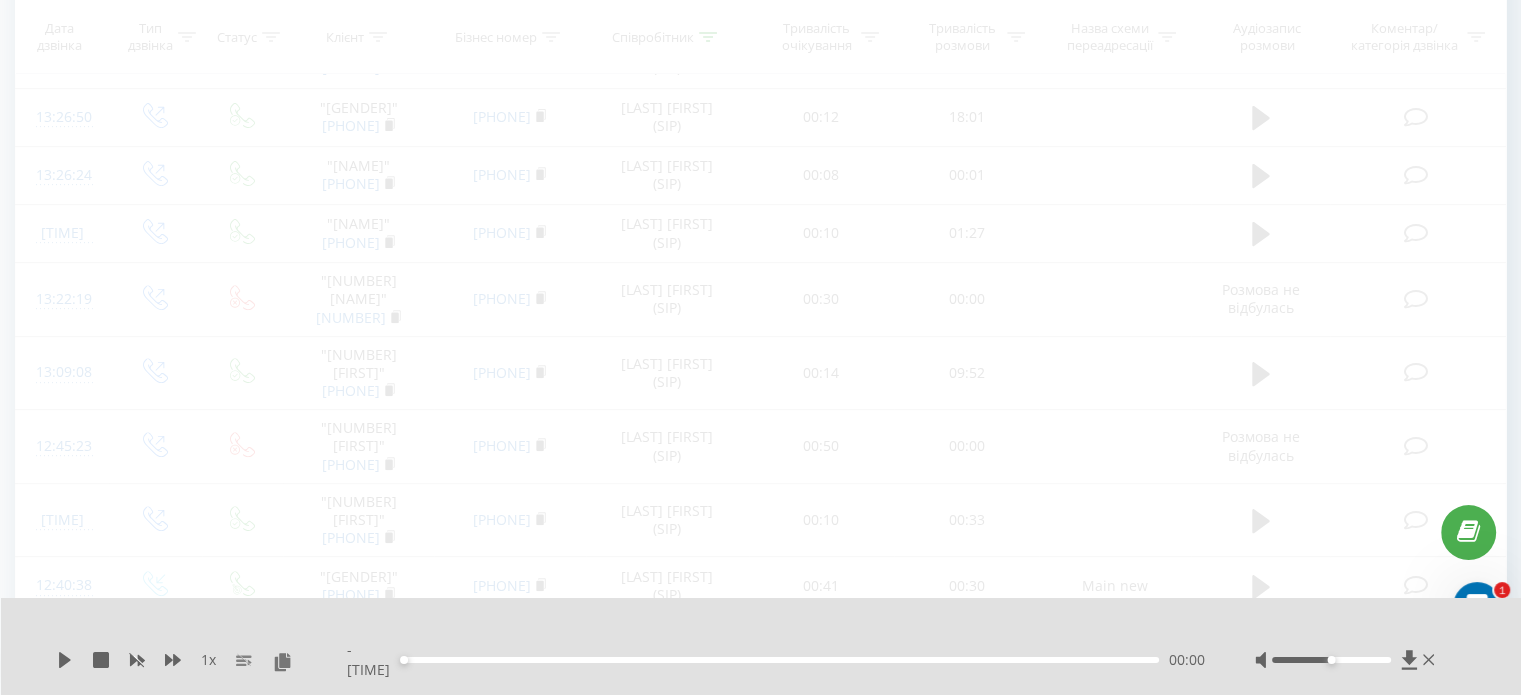 scroll, scrollTop: 949, scrollLeft: 0, axis: vertical 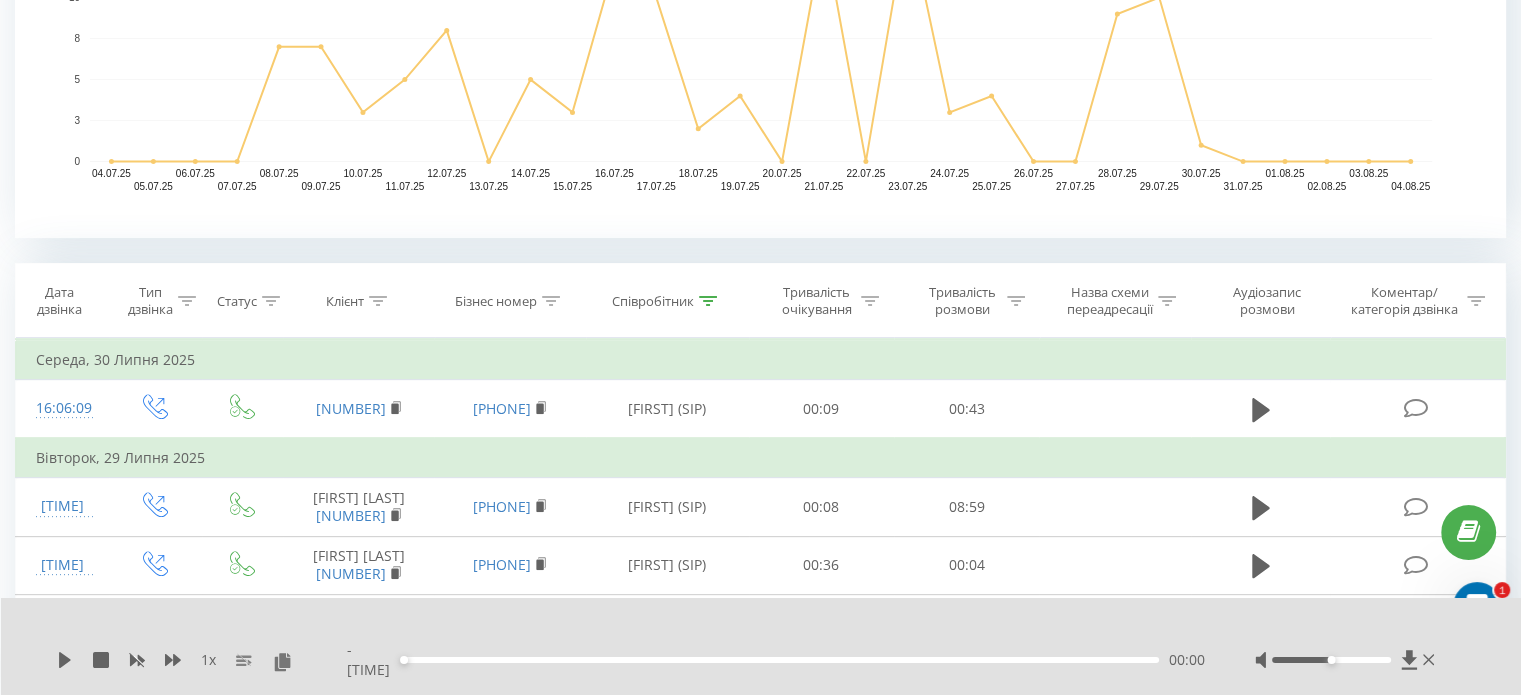 click 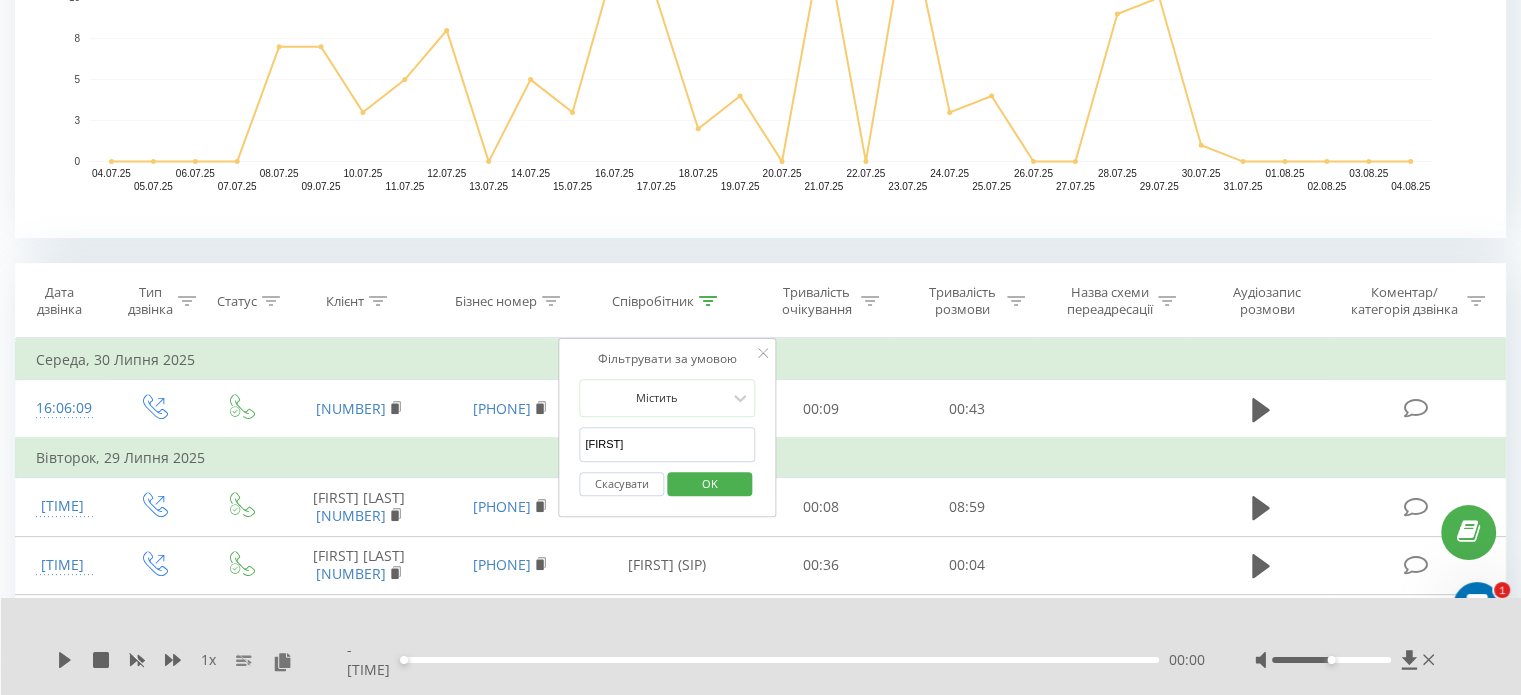 drag, startPoint x: 645, startPoint y: 435, endPoint x: 544, endPoint y: 443, distance: 101.31634 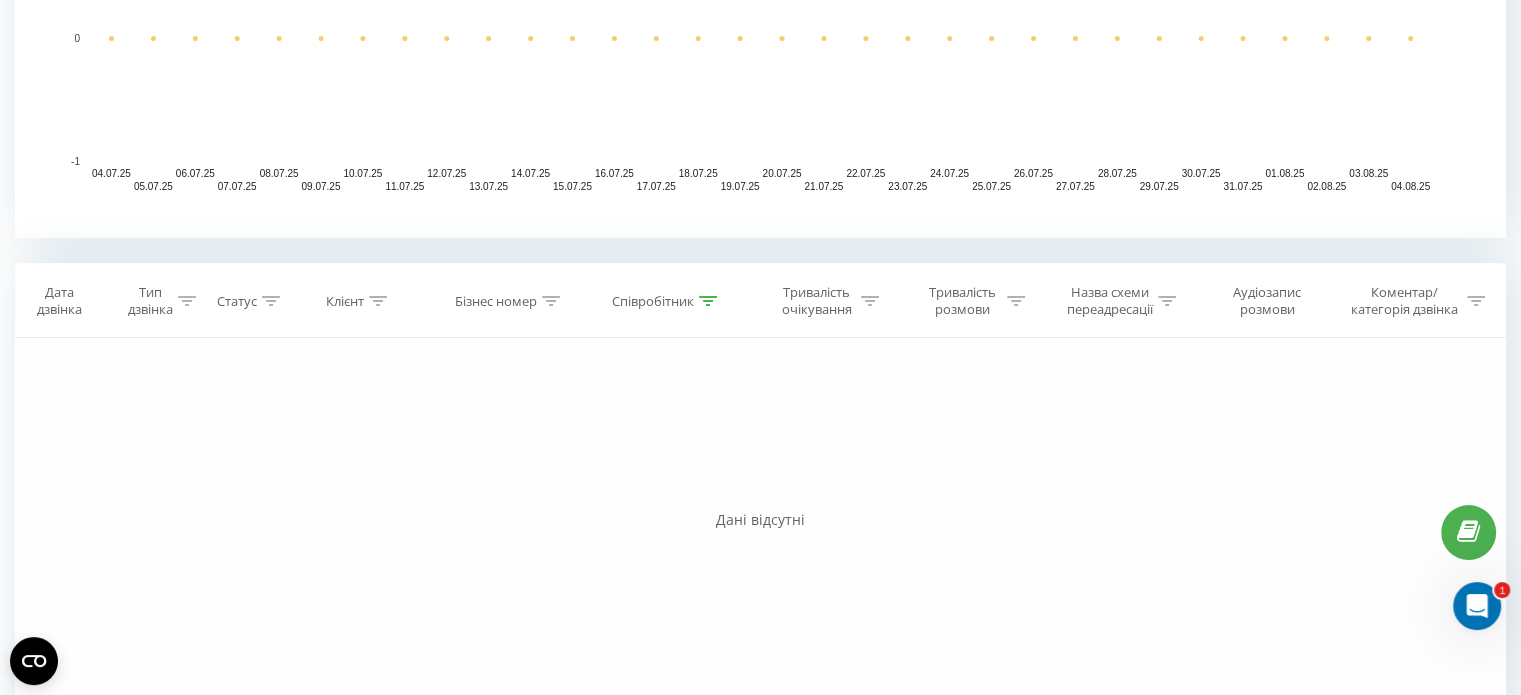 scroll, scrollTop: 288, scrollLeft: 0, axis: vertical 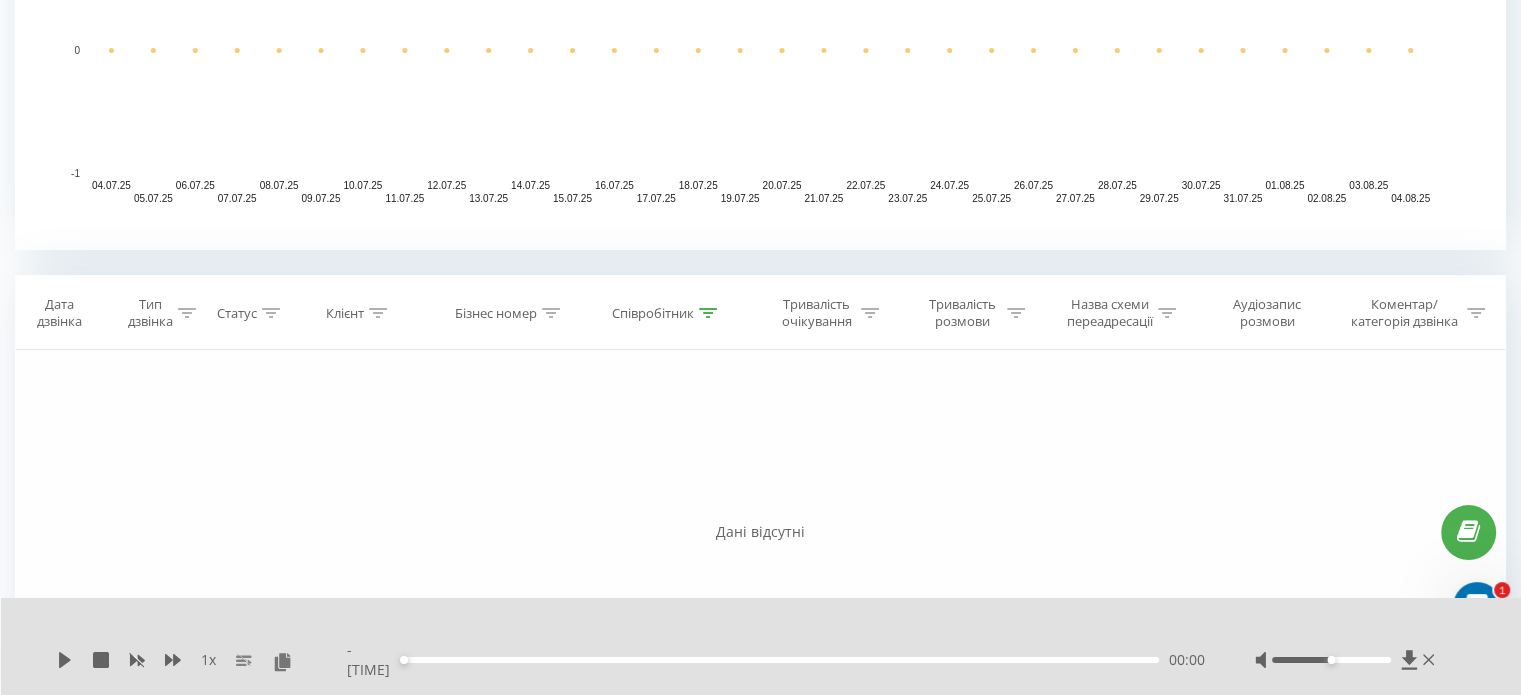 click 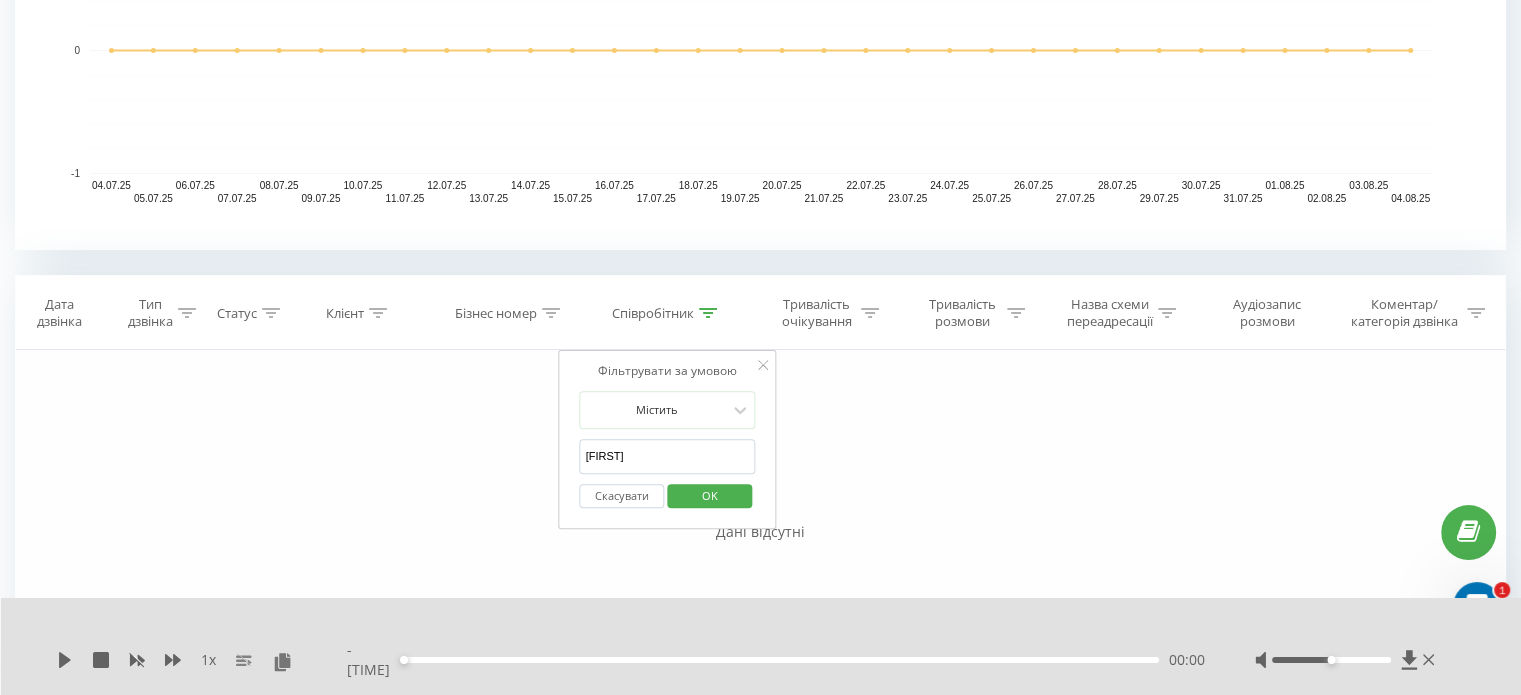 click on "[FIRST]" at bounding box center [668, 456] 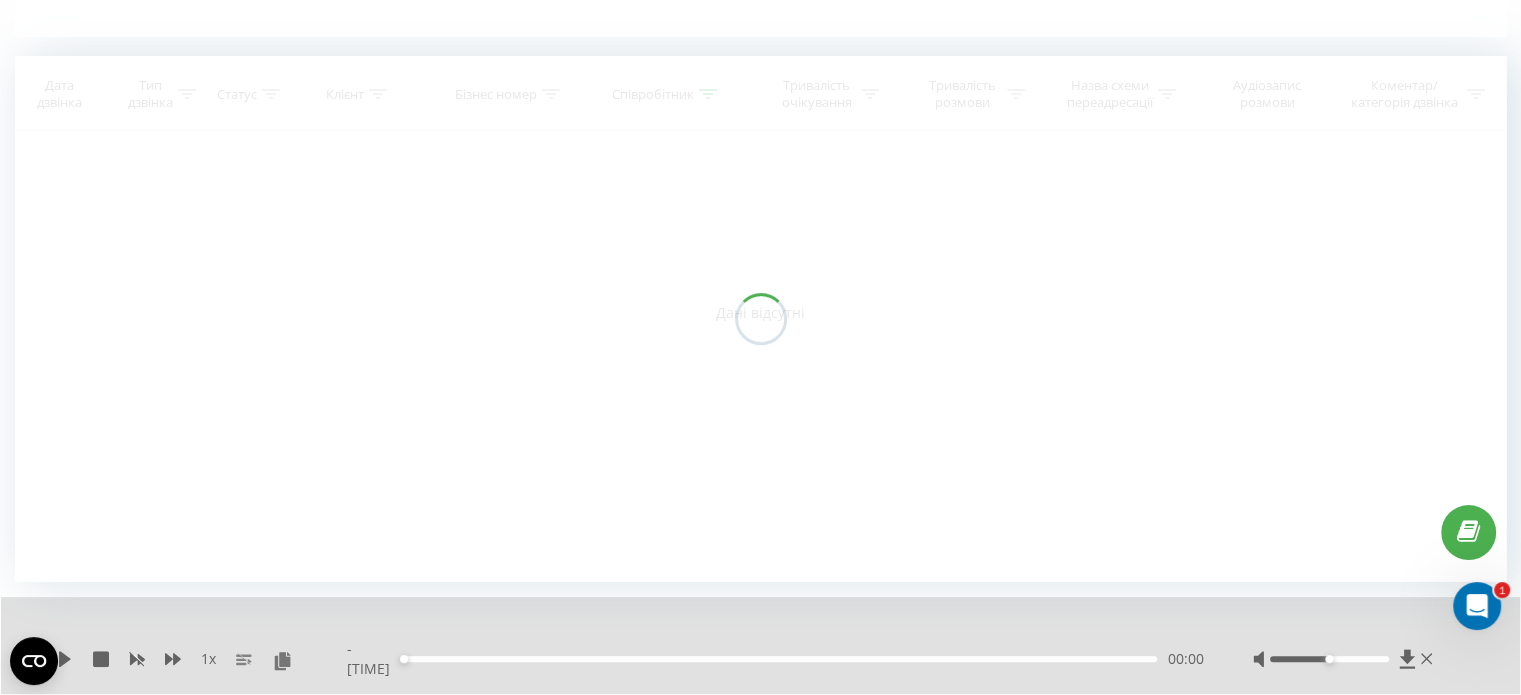 scroll, scrollTop: 428, scrollLeft: 0, axis: vertical 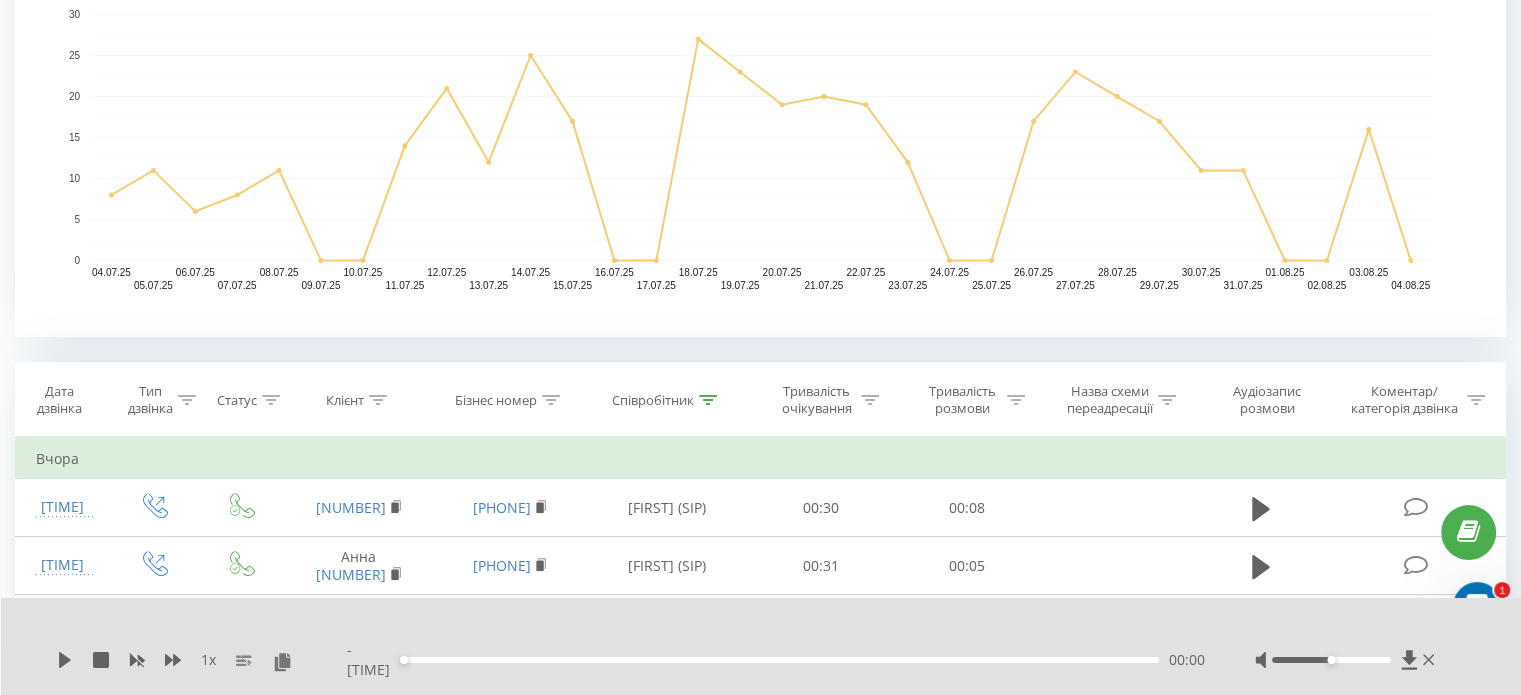 click 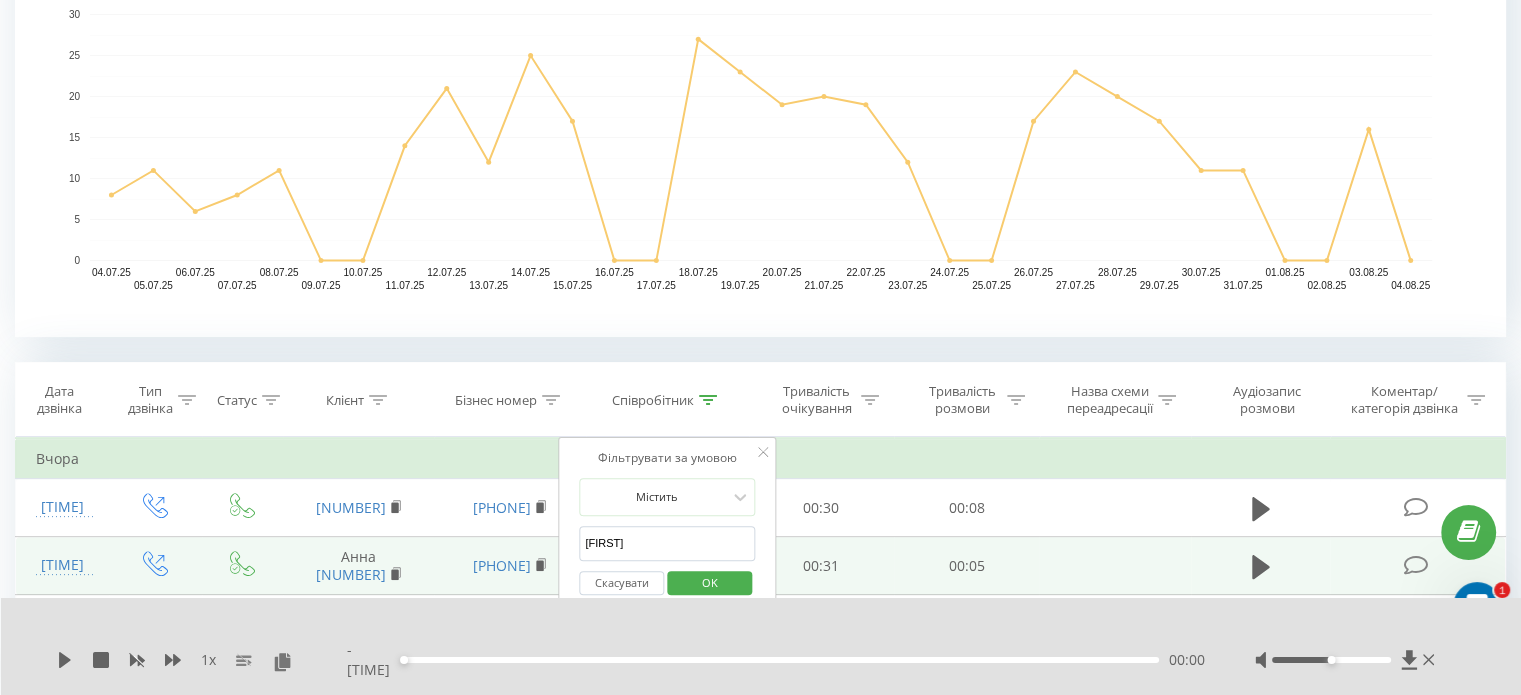 drag, startPoint x: 642, startPoint y: 553, endPoint x: 532, endPoint y: 547, distance: 110.16351 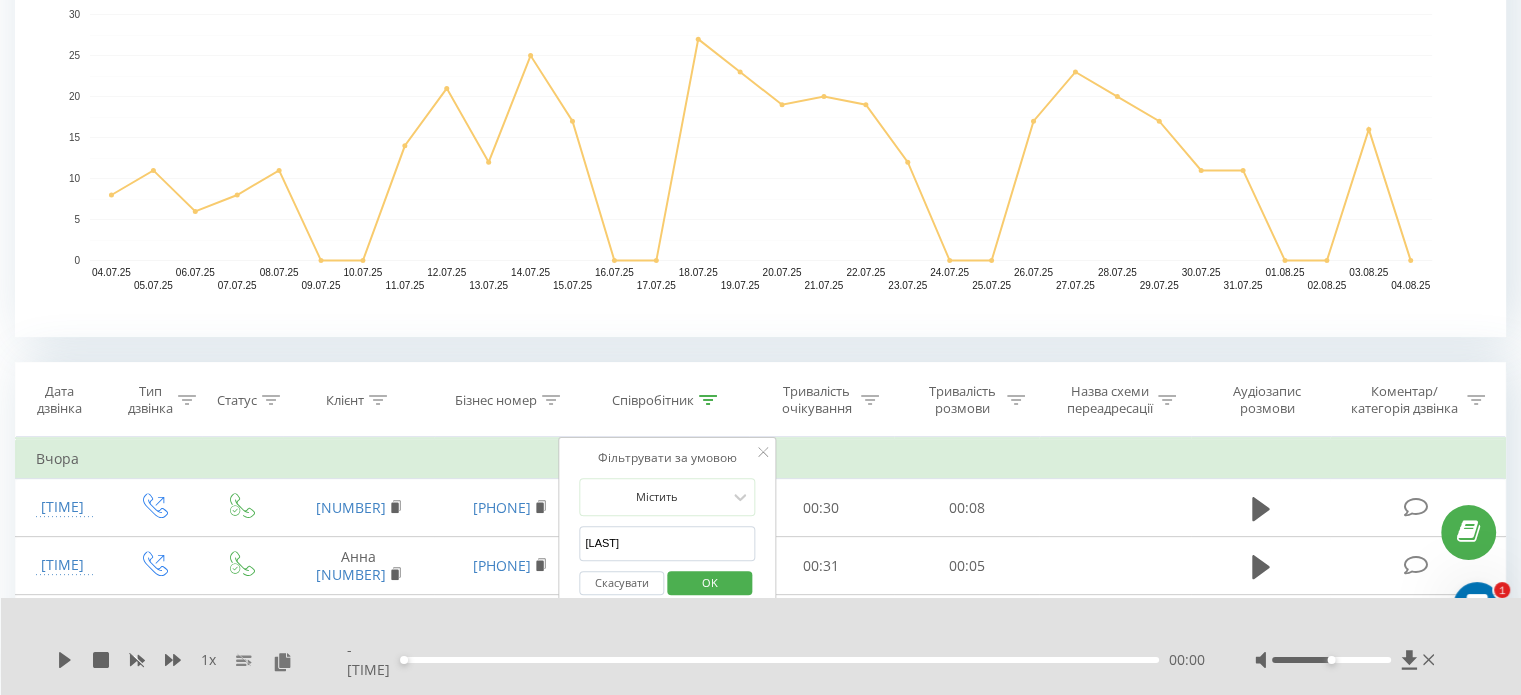 type on "[LAST]" 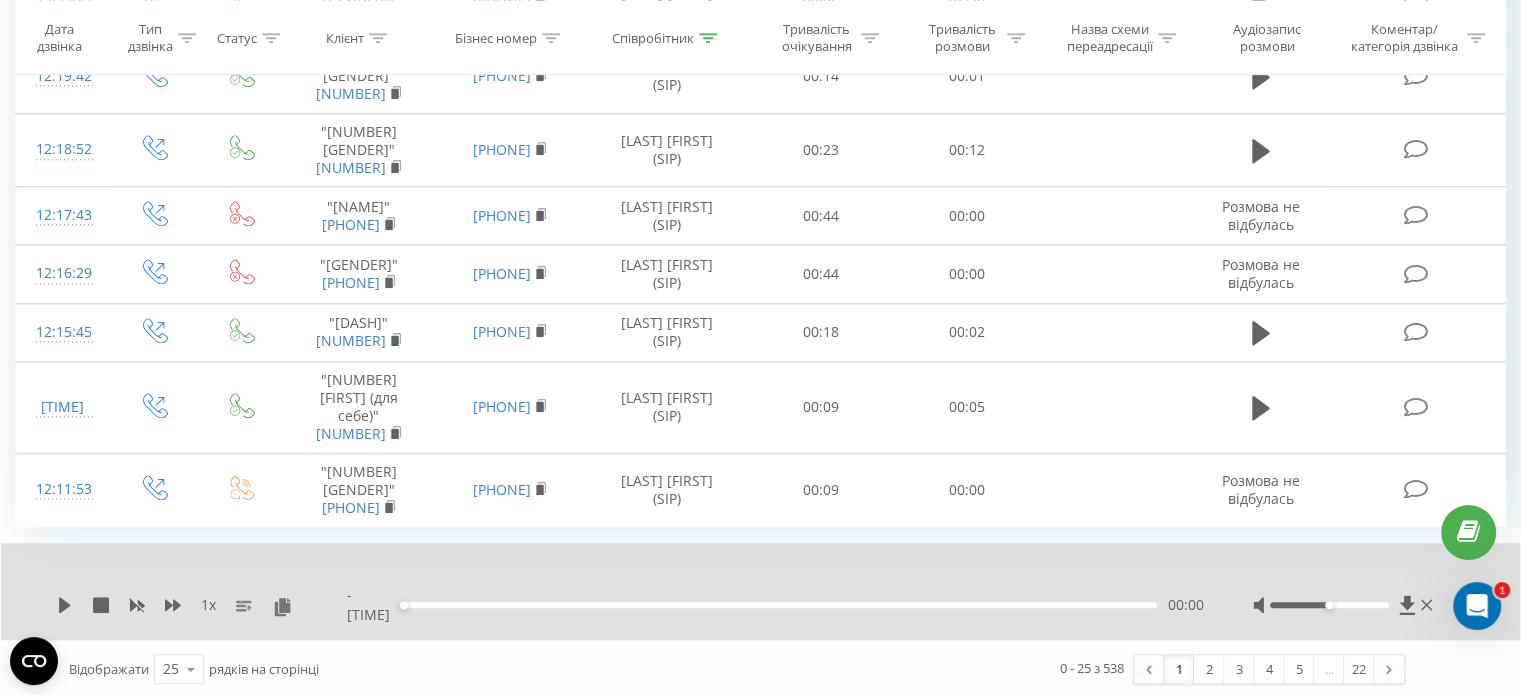 scroll, scrollTop: 2208, scrollLeft: 0, axis: vertical 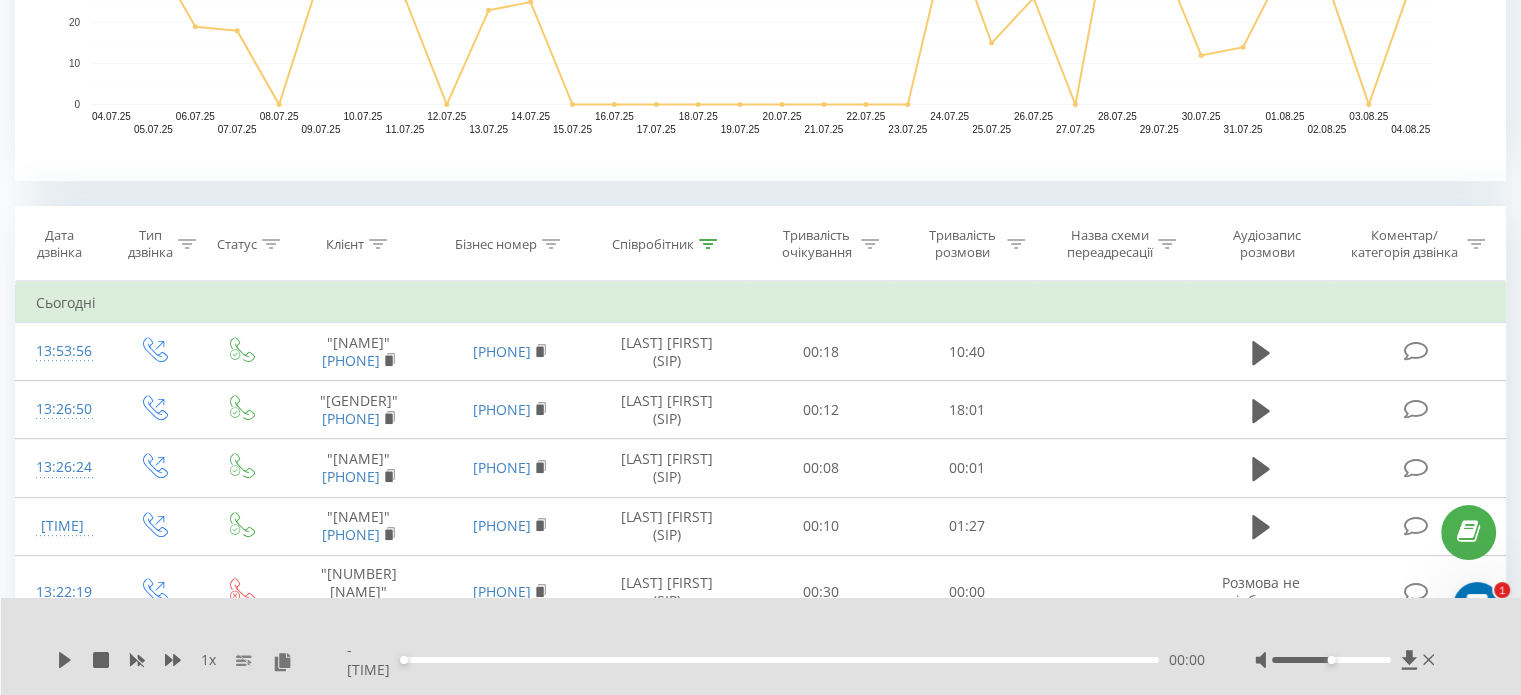 click on "Тривалість розмови" at bounding box center (973, 244) 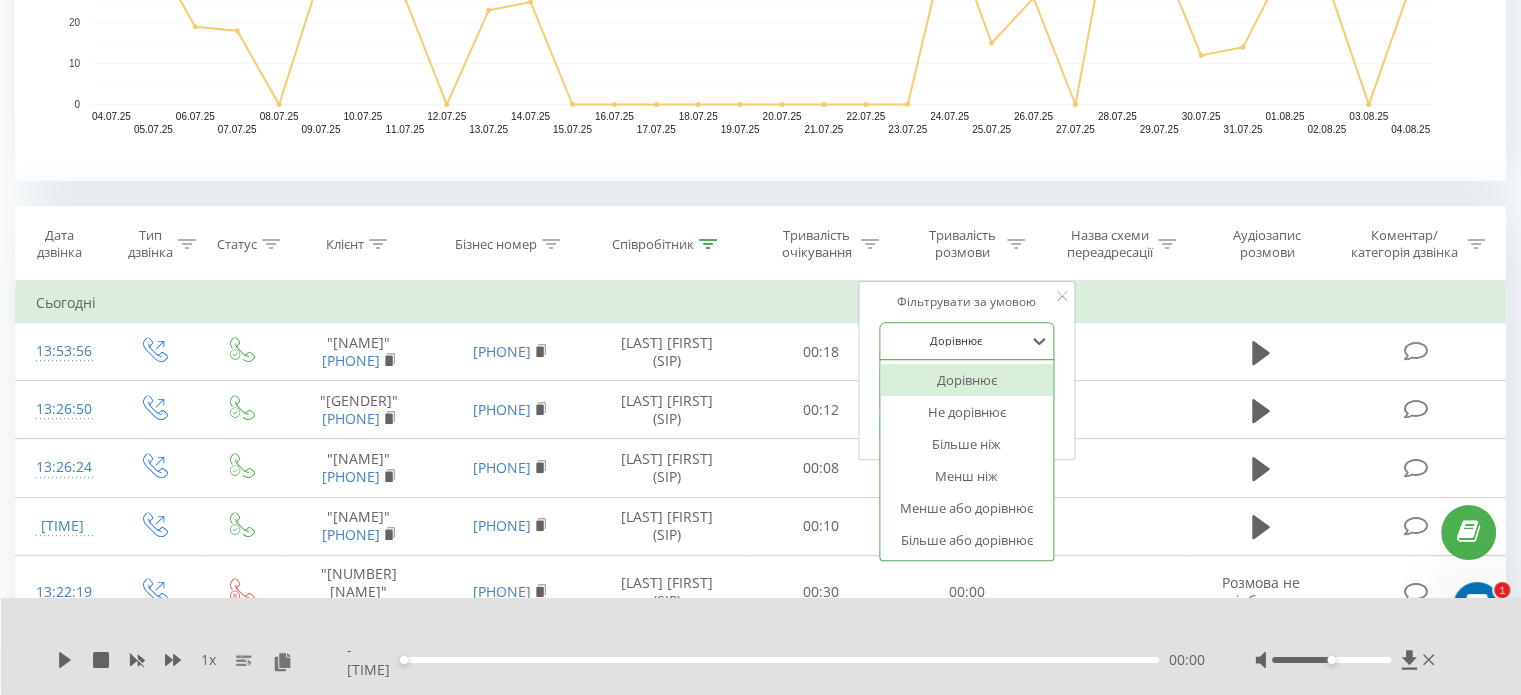click on "Дорівнює" at bounding box center (956, 341) 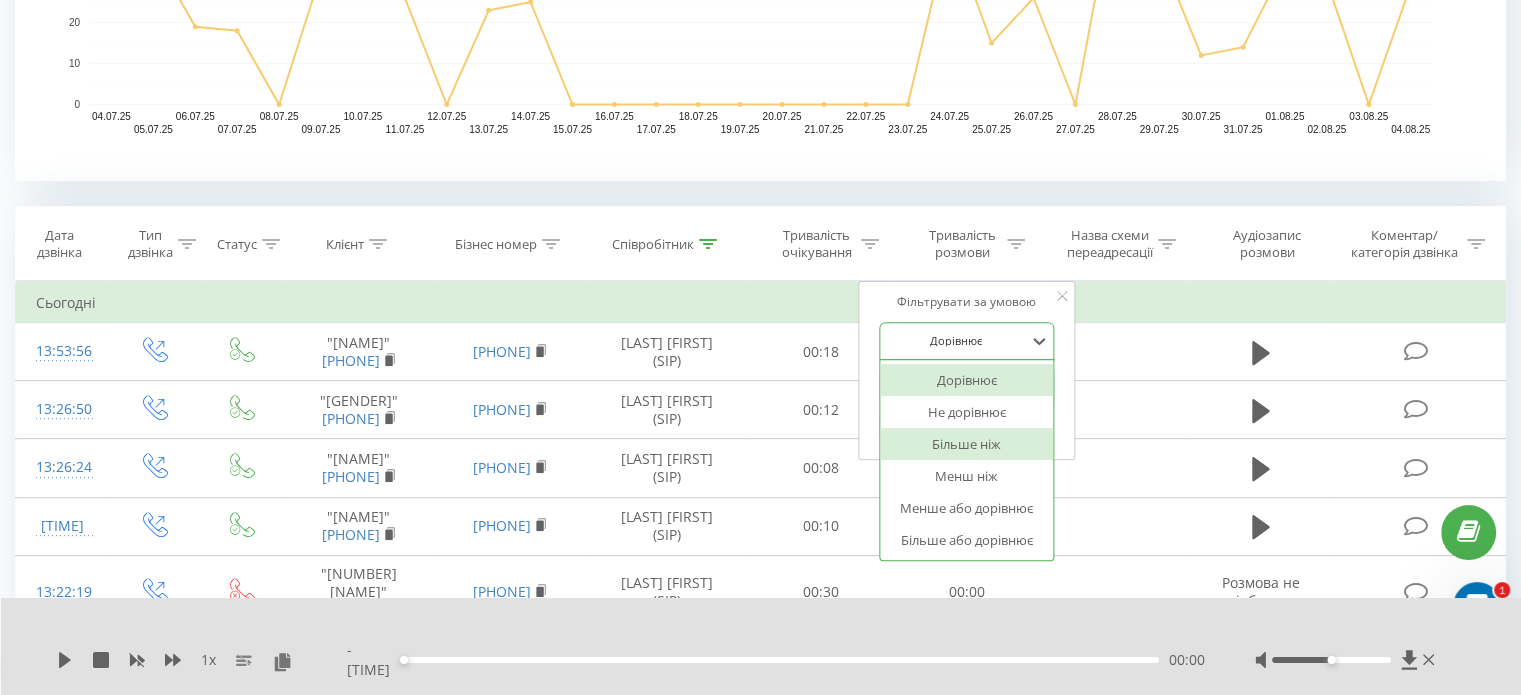 click on "Більше ніж" at bounding box center (967, 444) 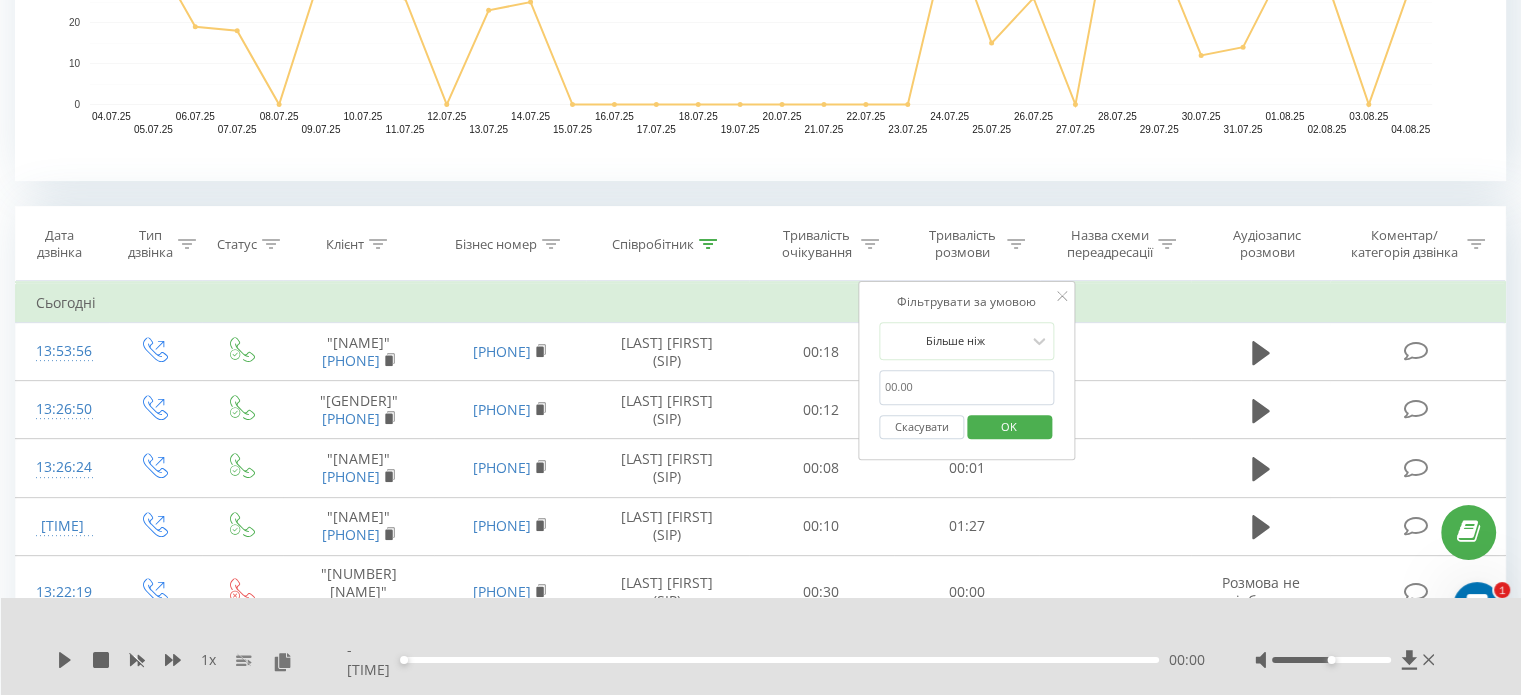 click at bounding box center [967, 387] 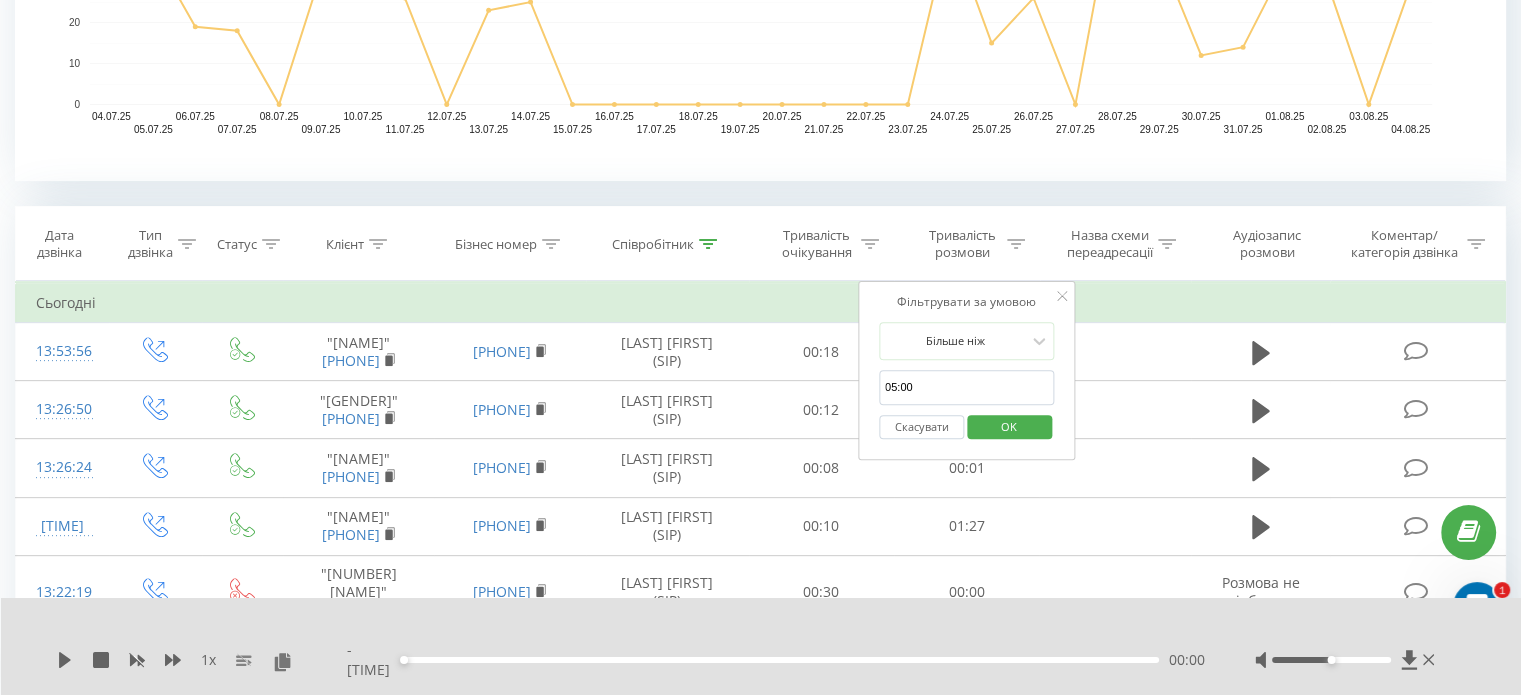 click on "OK" at bounding box center (1009, 426) 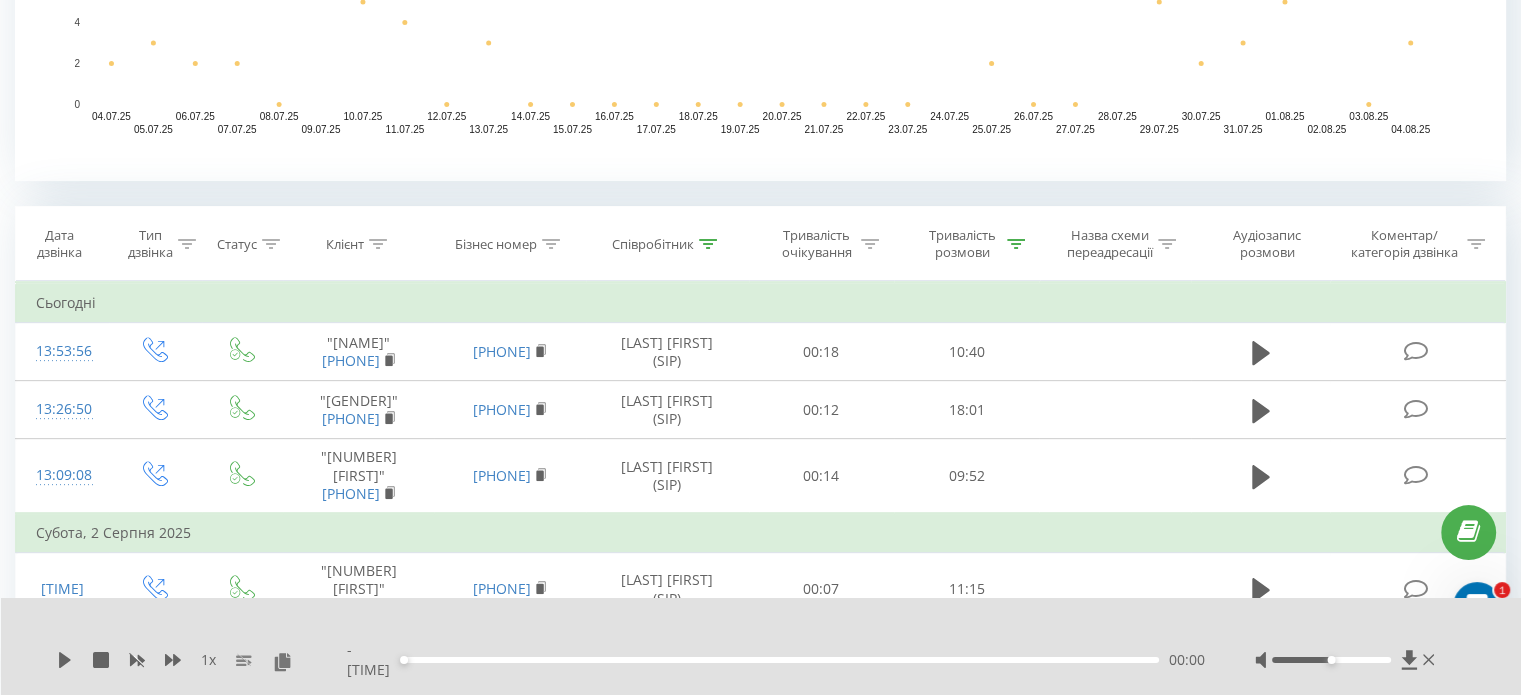 scroll, scrollTop: 937, scrollLeft: 0, axis: vertical 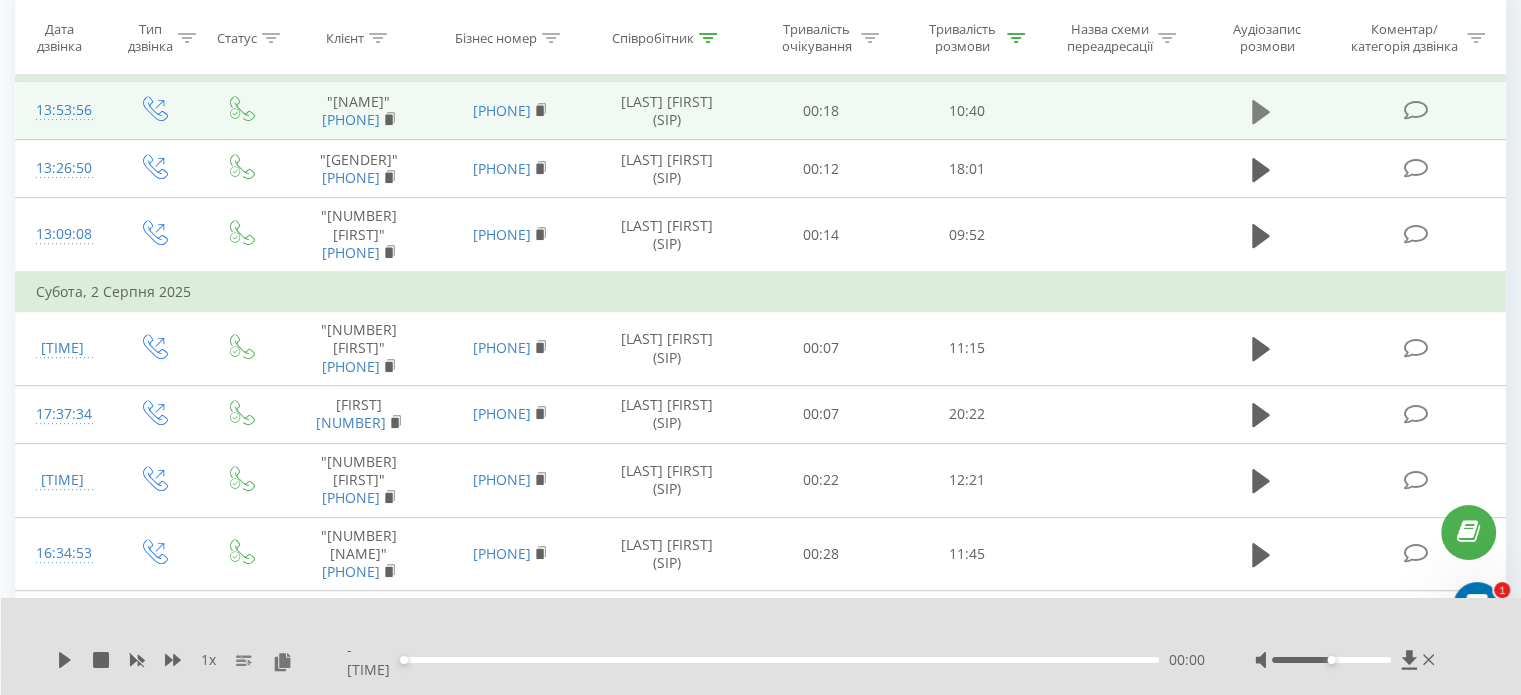 click 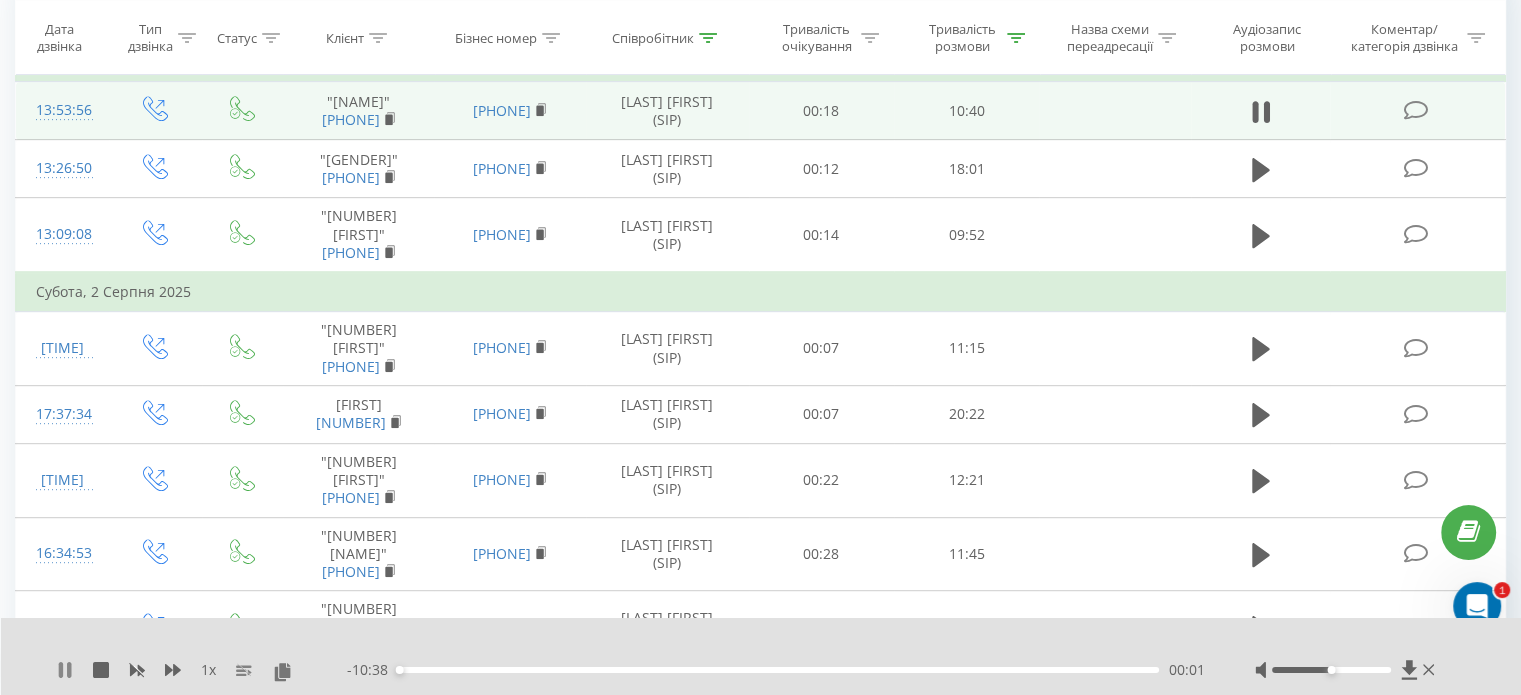 click 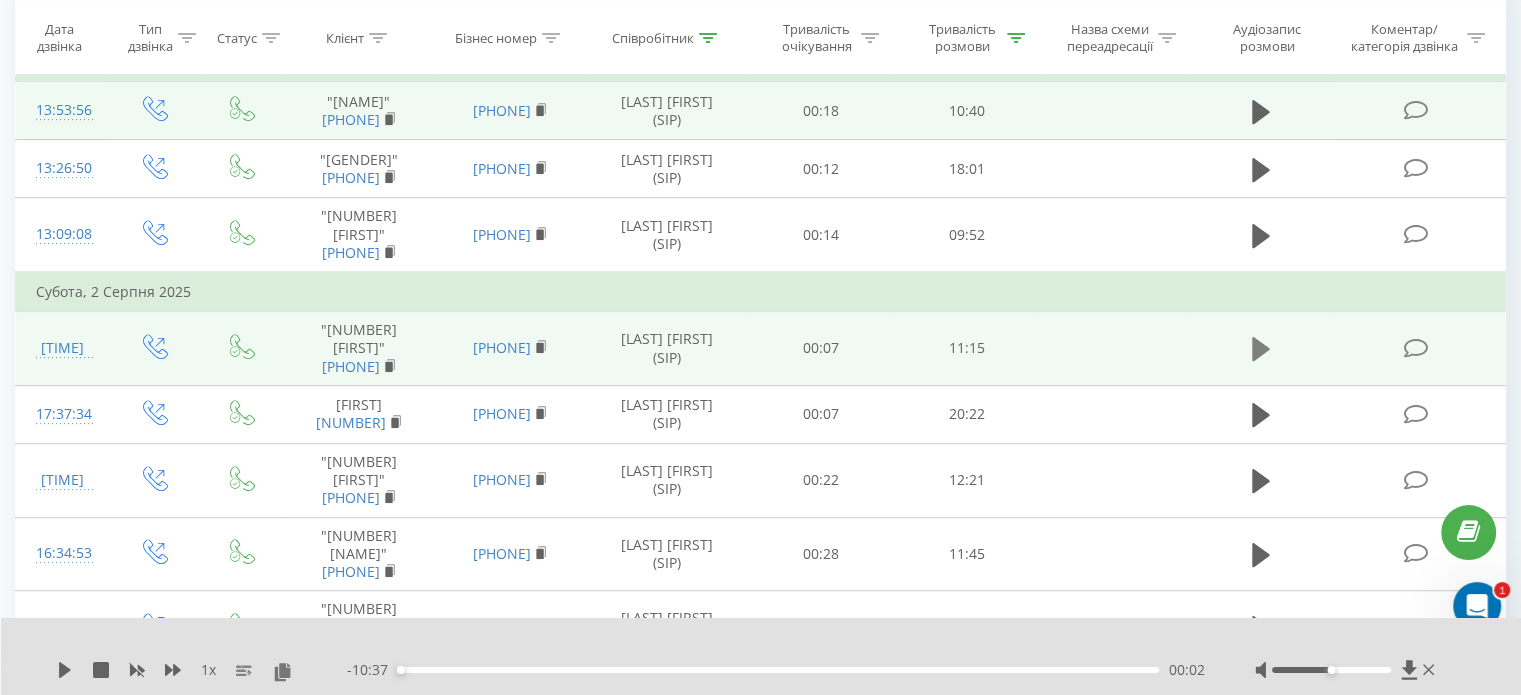 click 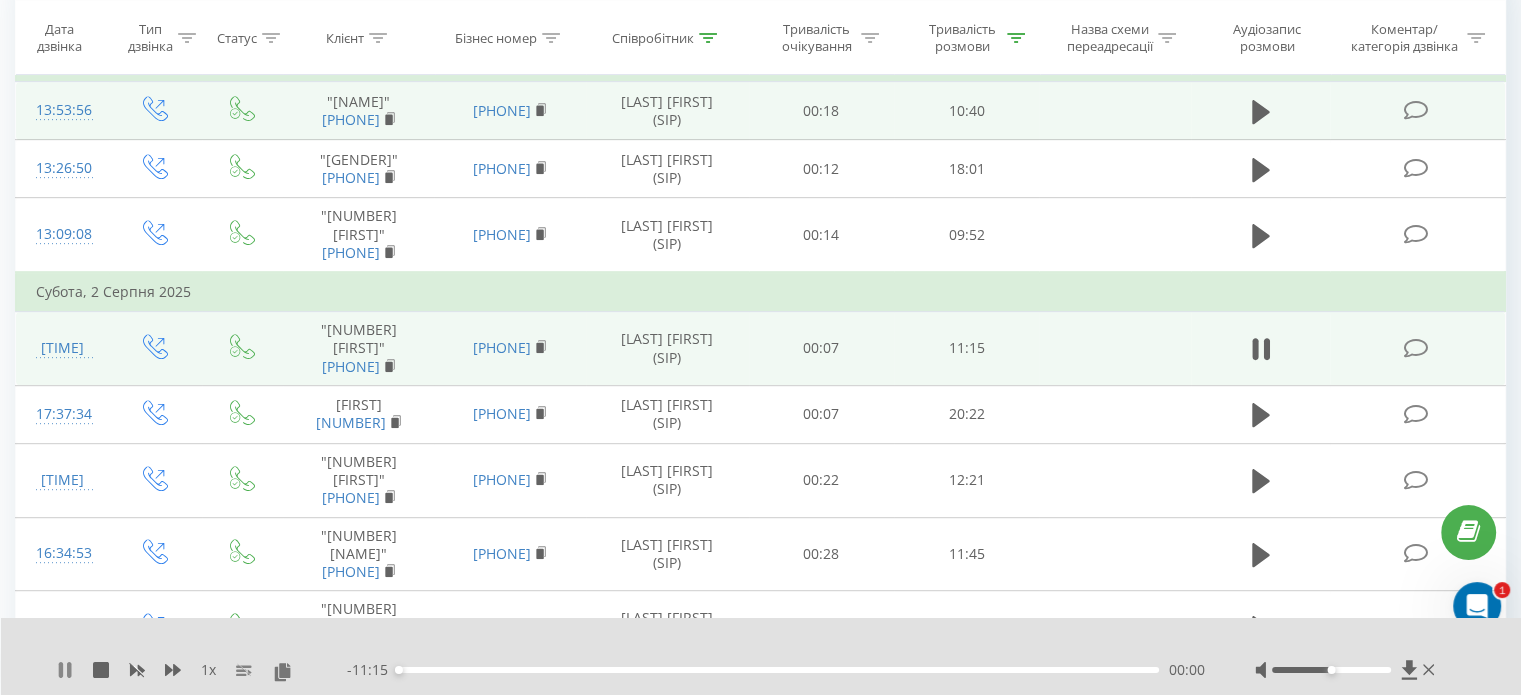 click 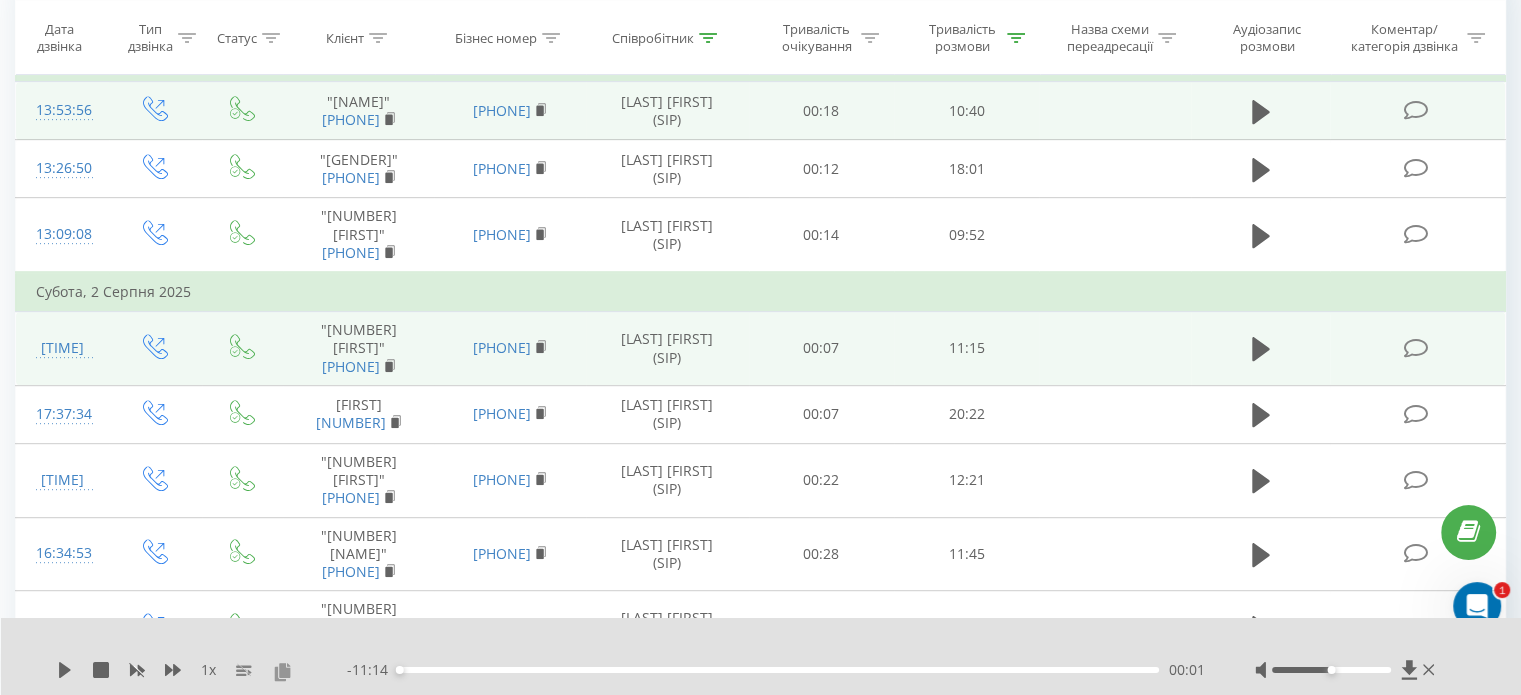 click at bounding box center [282, 671] 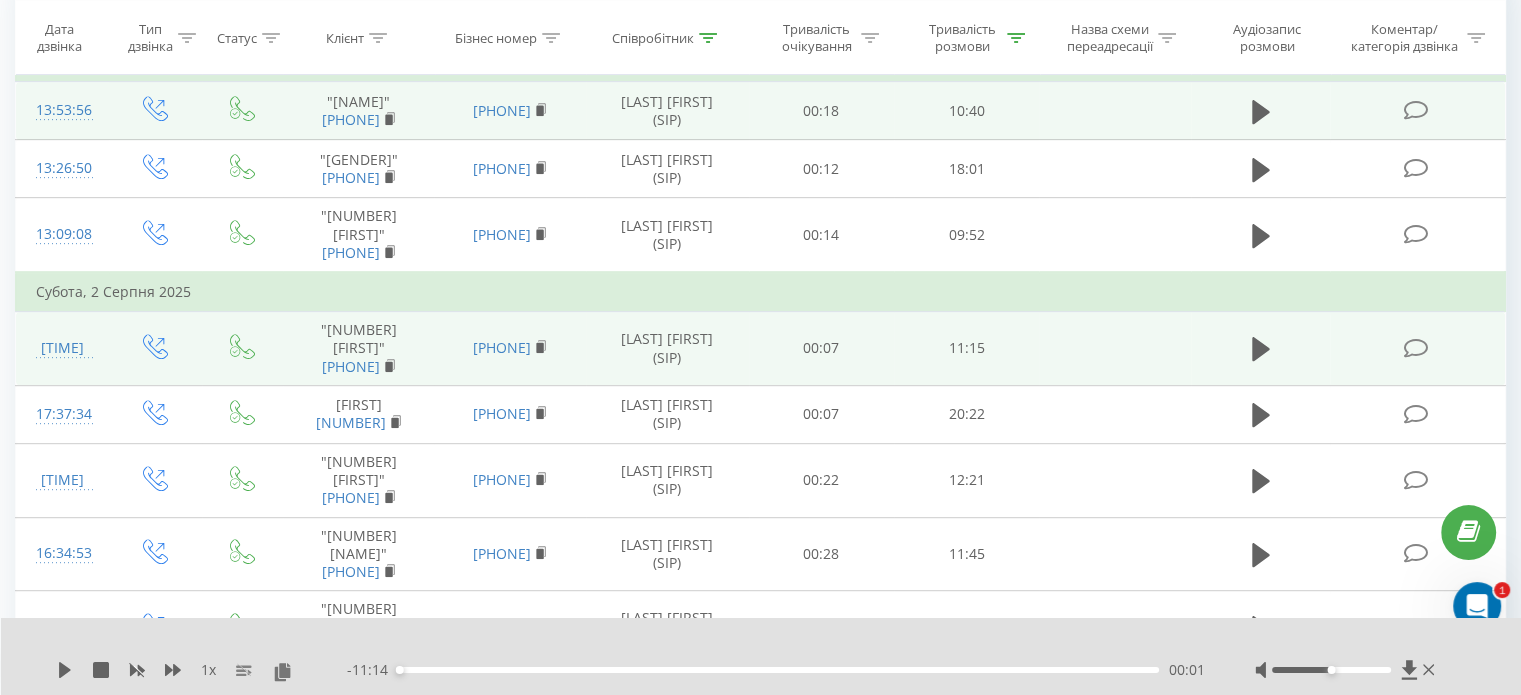 drag, startPoint x: 280, startPoint y: 671, endPoint x: 1288, endPoint y: -101, distance: 1269.6646 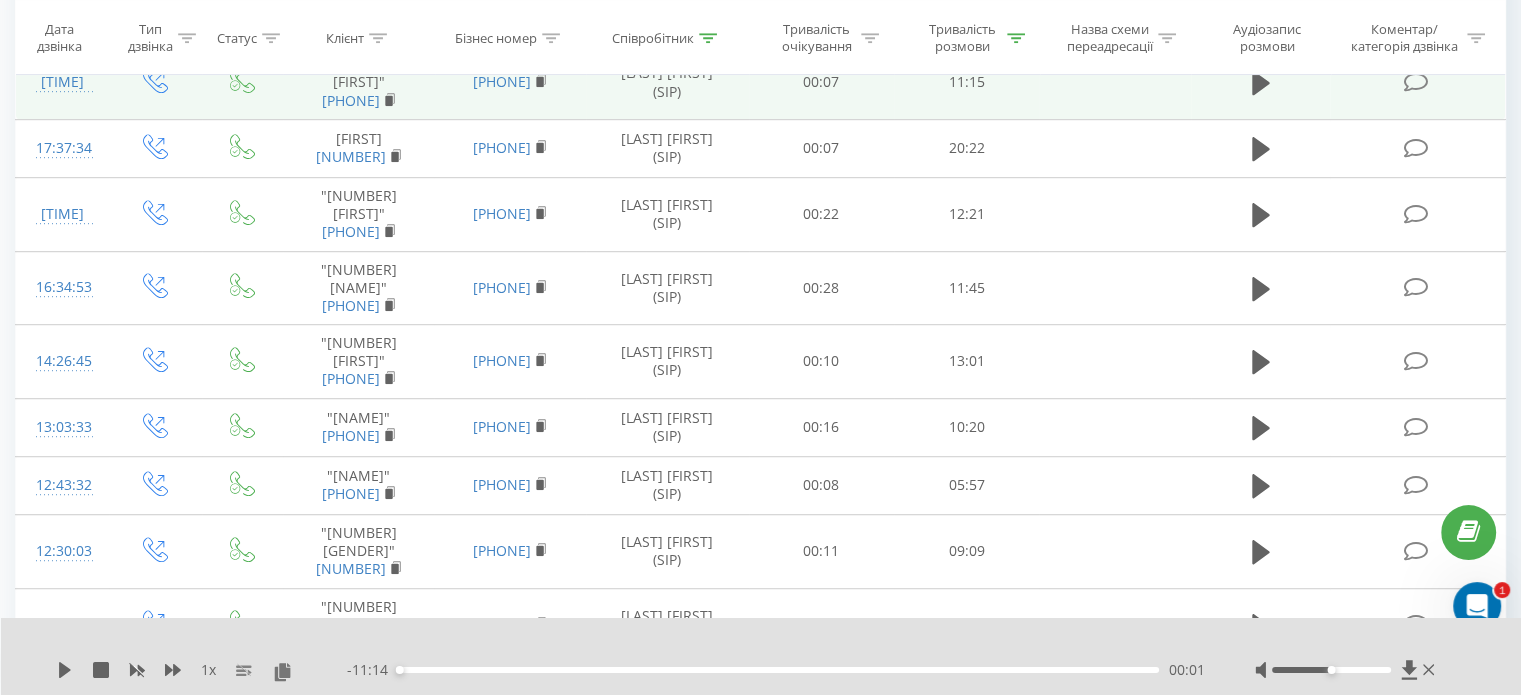 scroll, scrollTop: 1167, scrollLeft: 0, axis: vertical 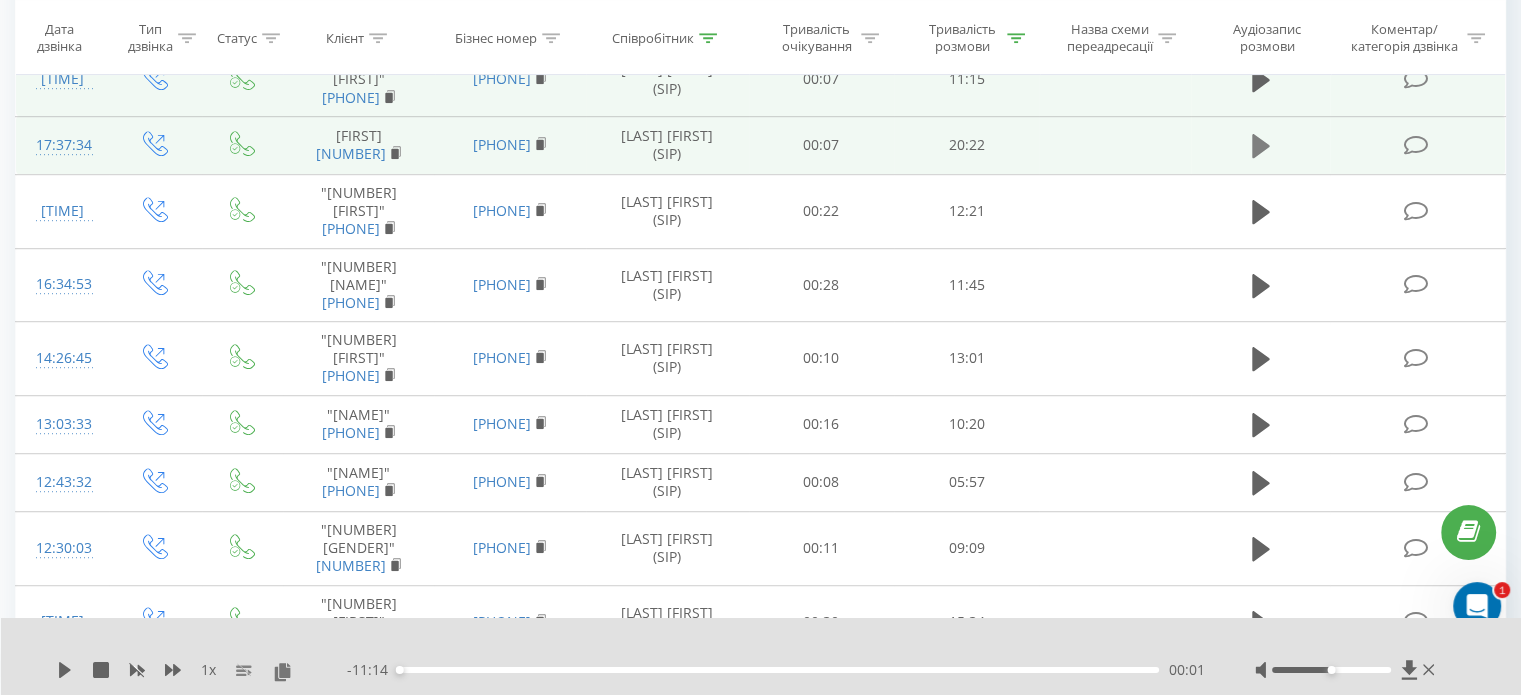 click 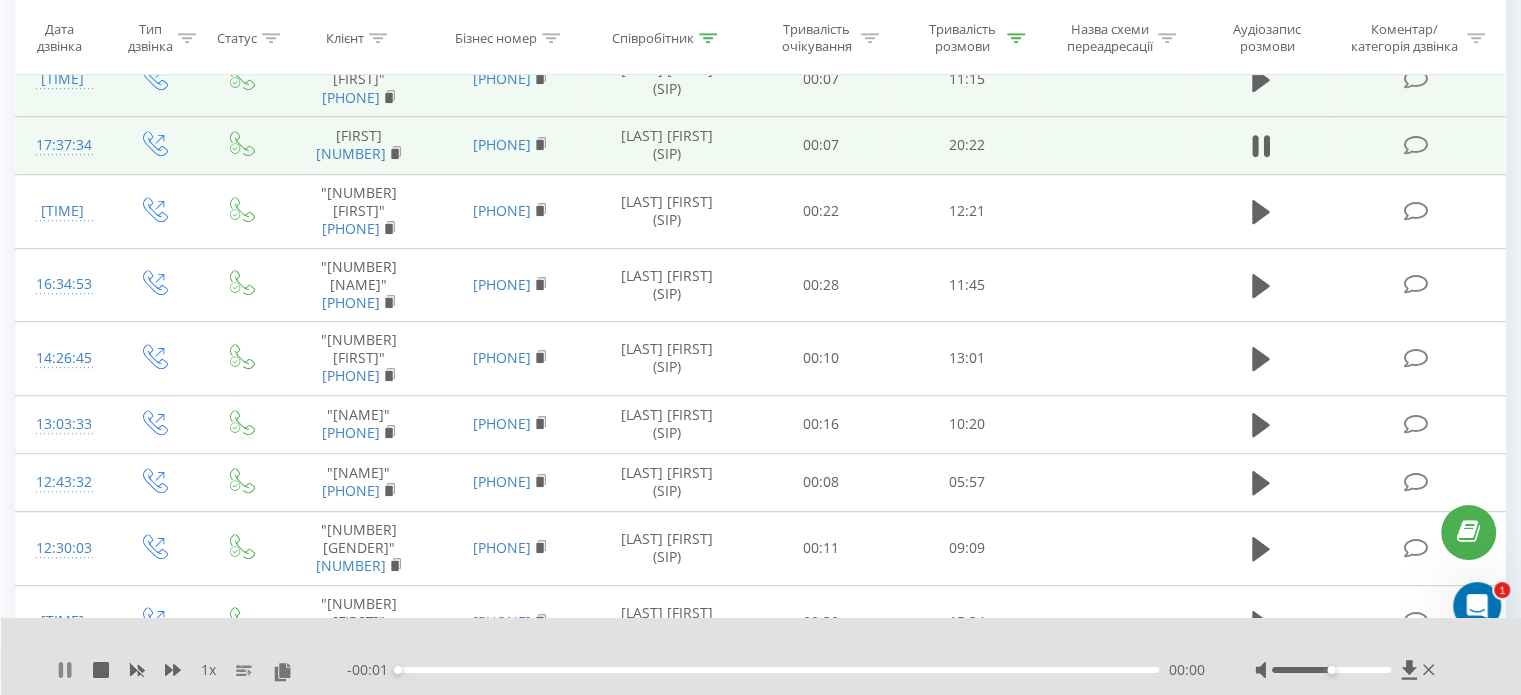 click 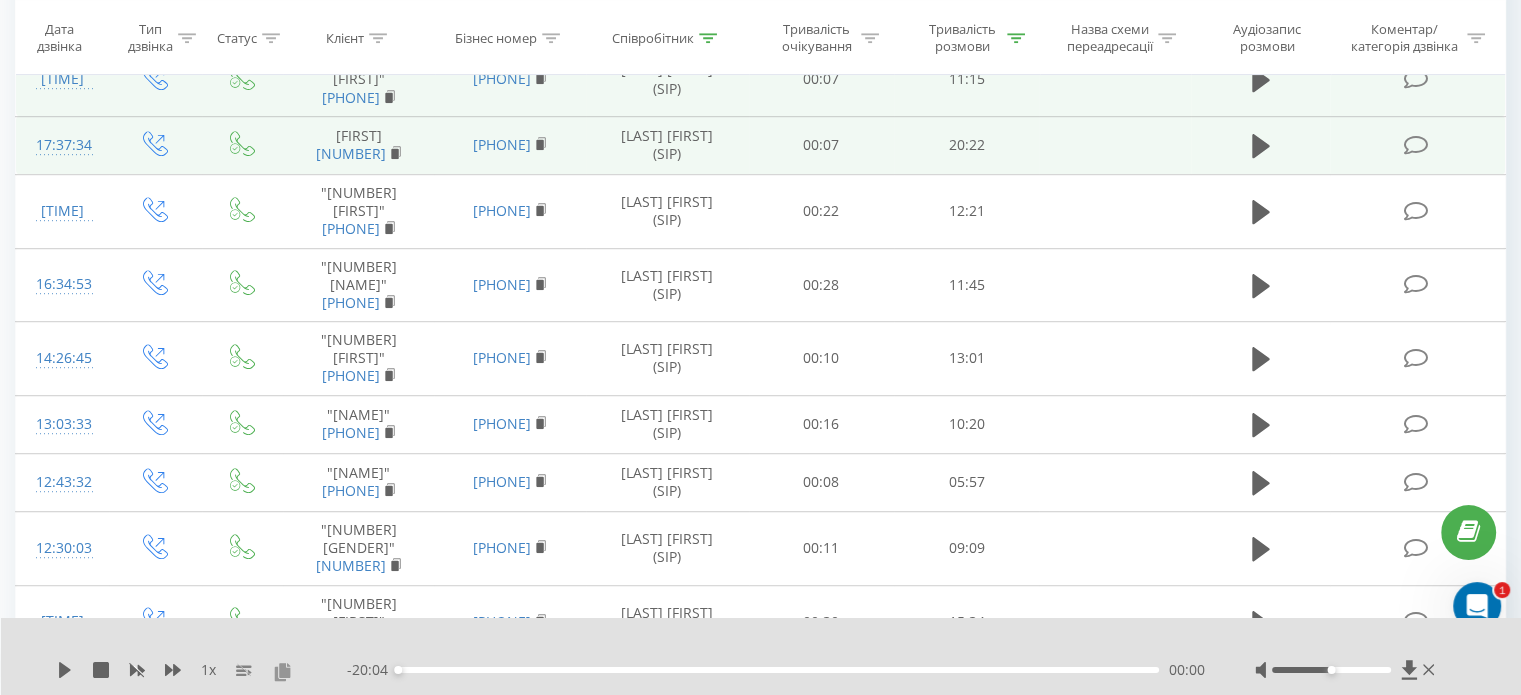click at bounding box center [282, 671] 